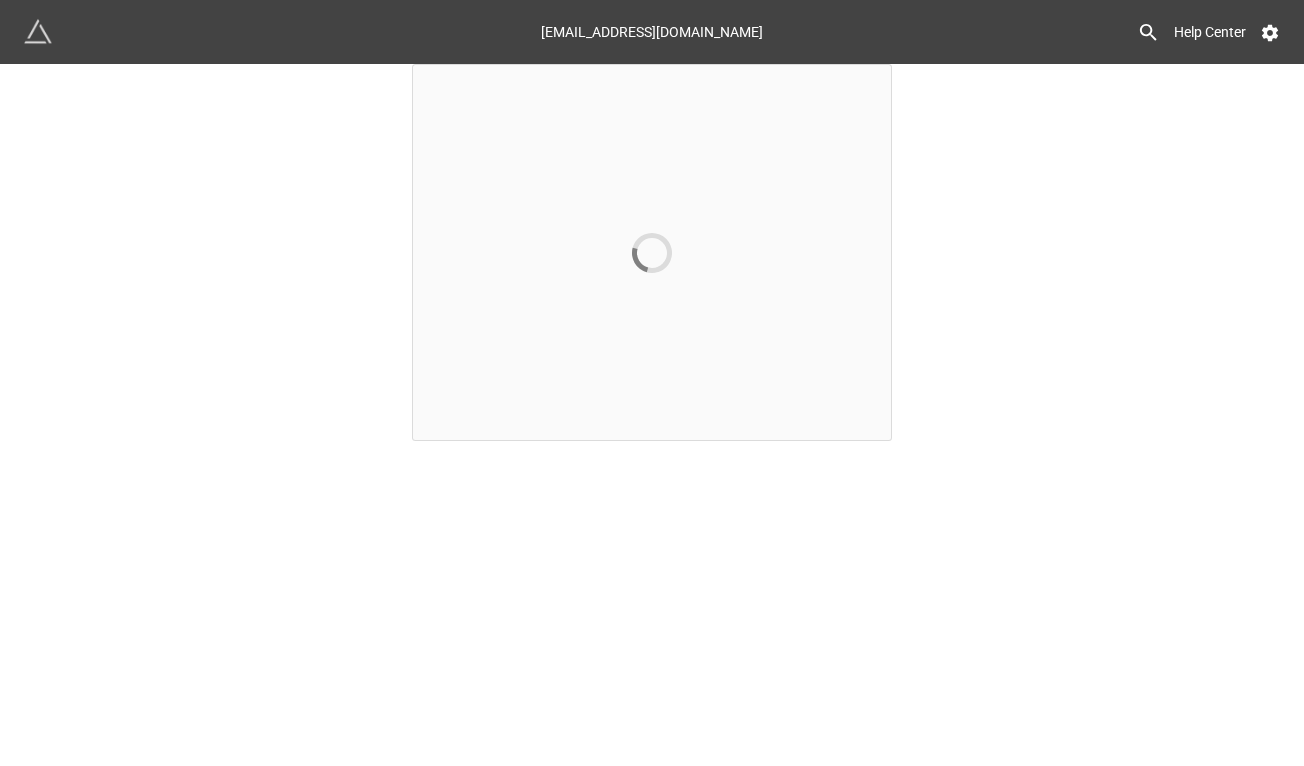 scroll, scrollTop: 0, scrollLeft: 0, axis: both 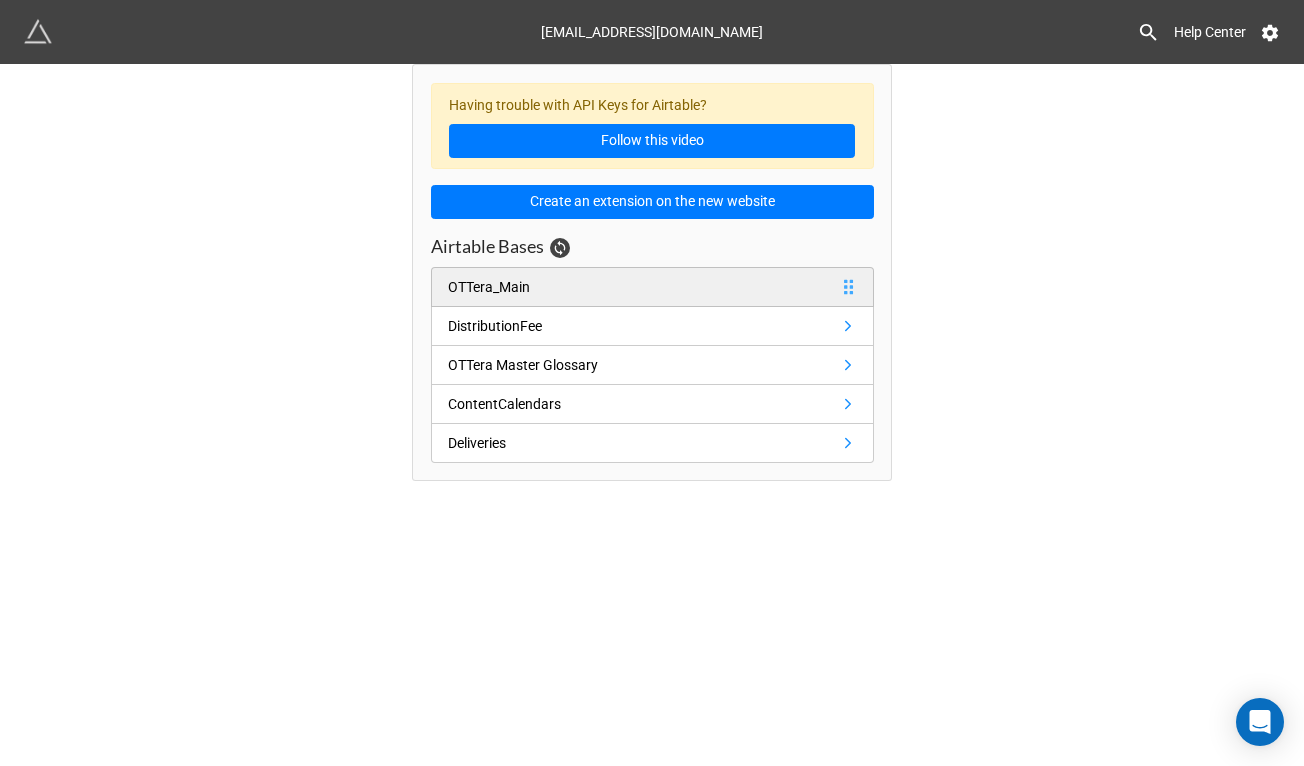 click on "OTTera_Main" at bounding box center [489, 287] 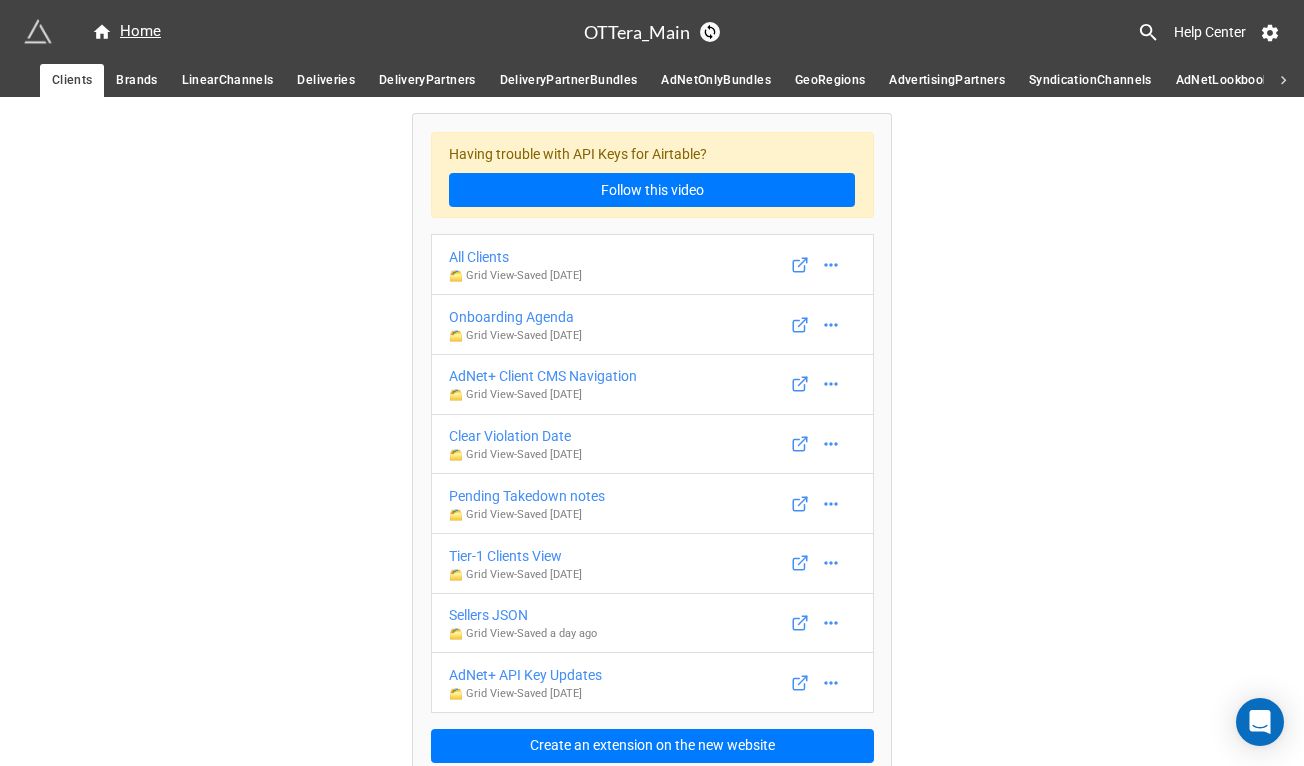 click on "Deliveries" at bounding box center (326, 80) 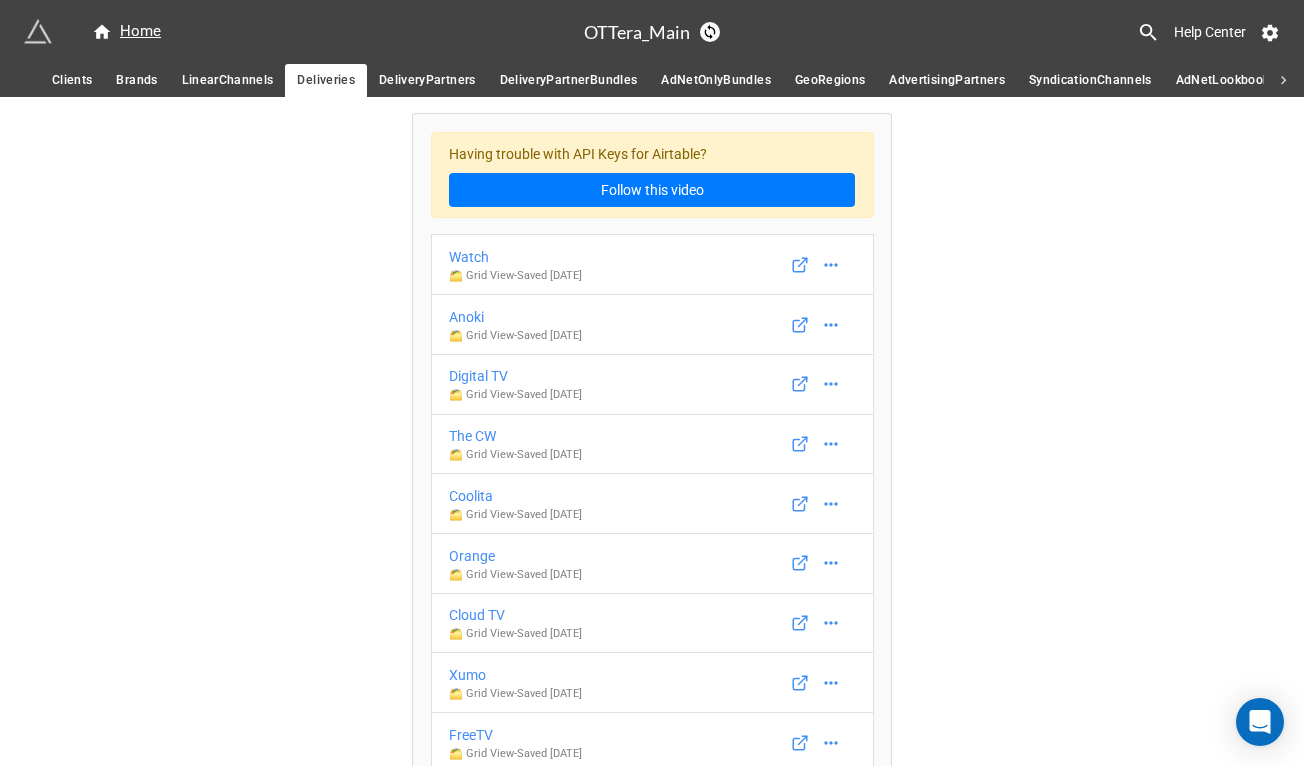 scroll, scrollTop: 11115, scrollLeft: 0, axis: vertical 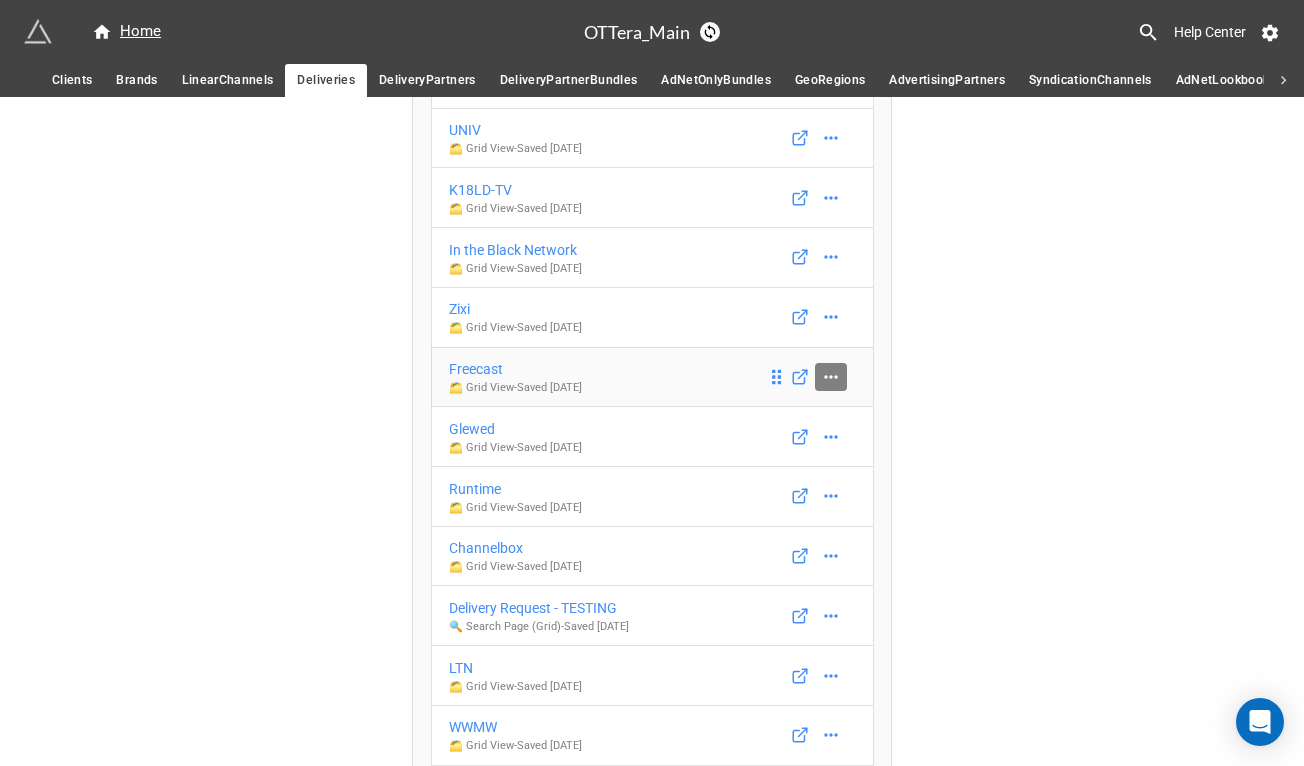 click 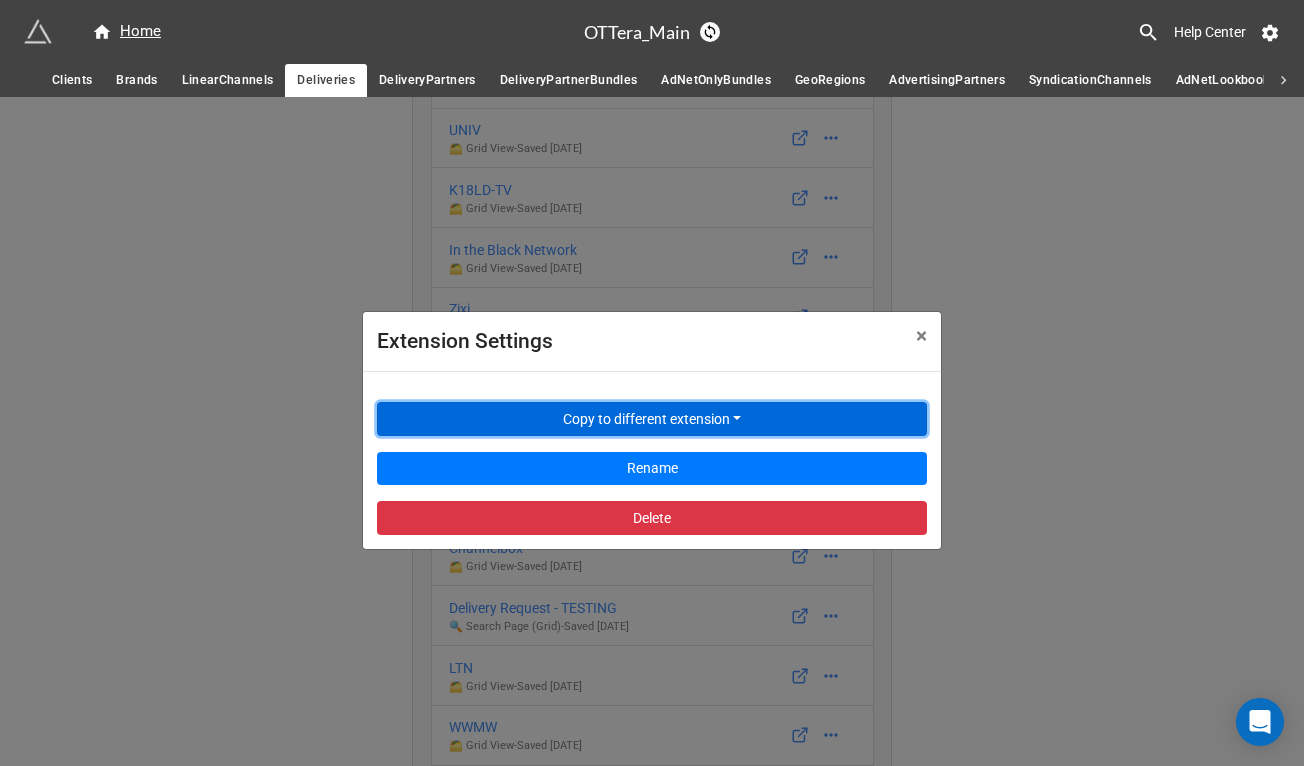 click on "Copy to different extension" at bounding box center (652, 419) 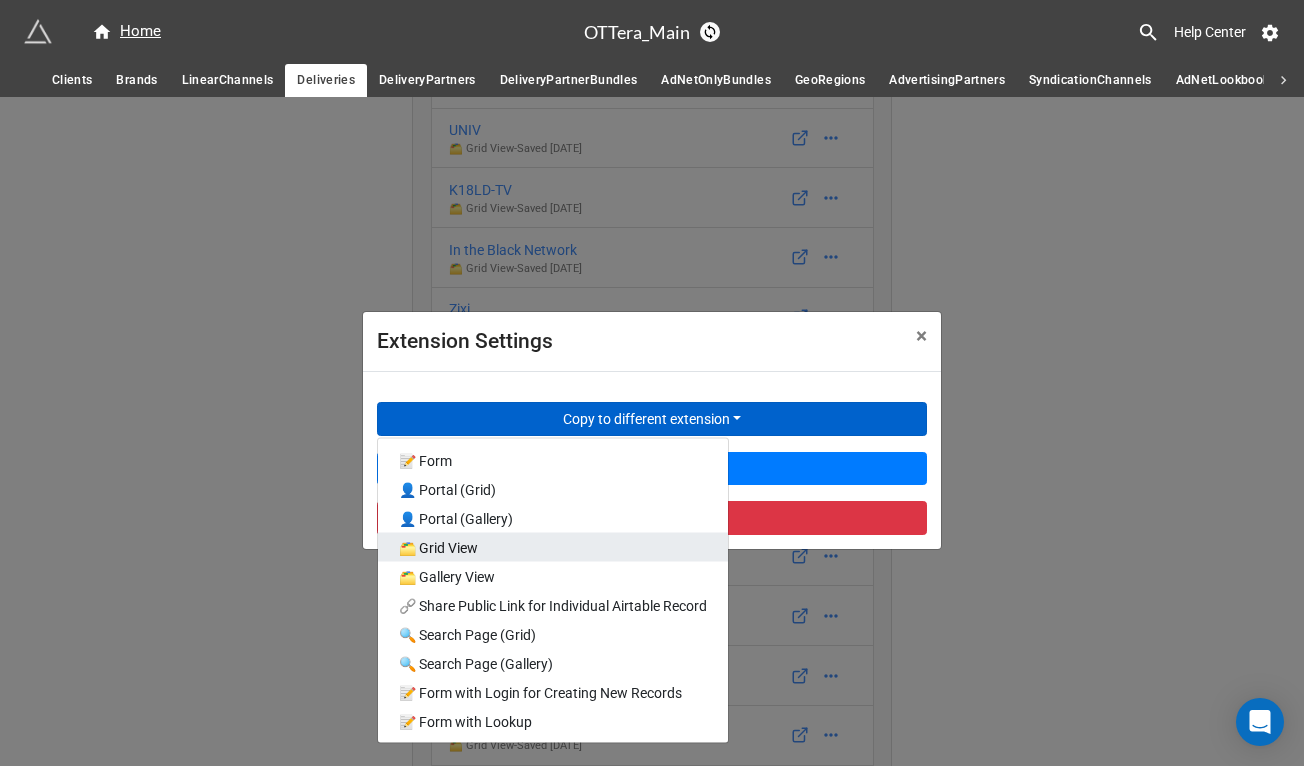 click on "🗂️ Grid View" at bounding box center (553, 547) 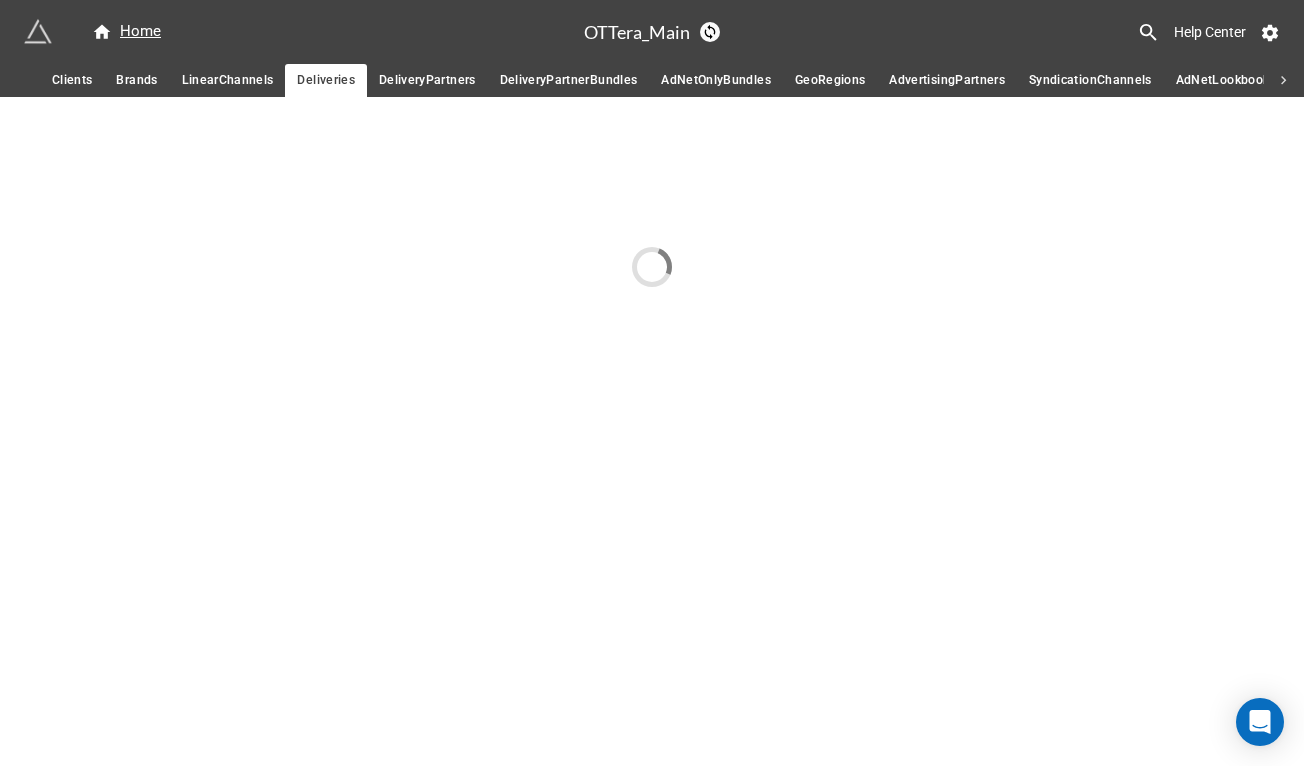 scroll, scrollTop: 0, scrollLeft: 0, axis: both 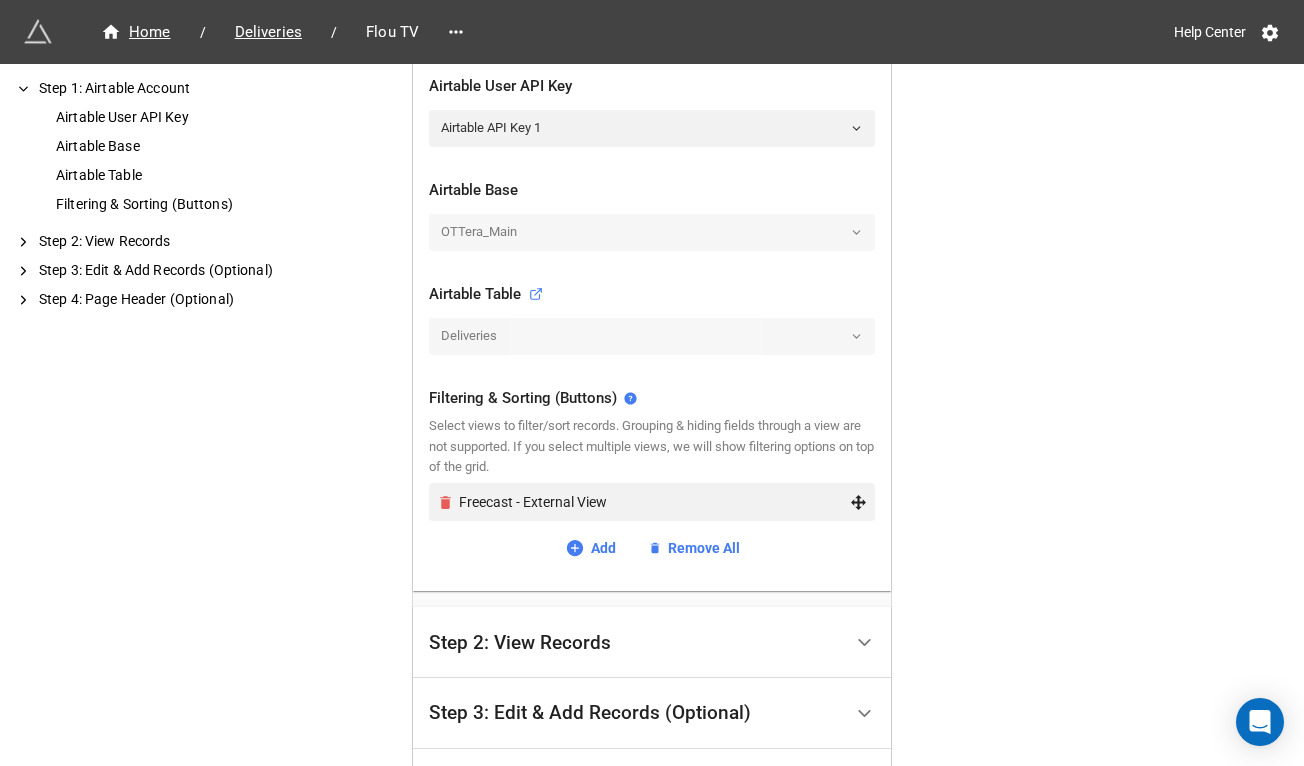 click 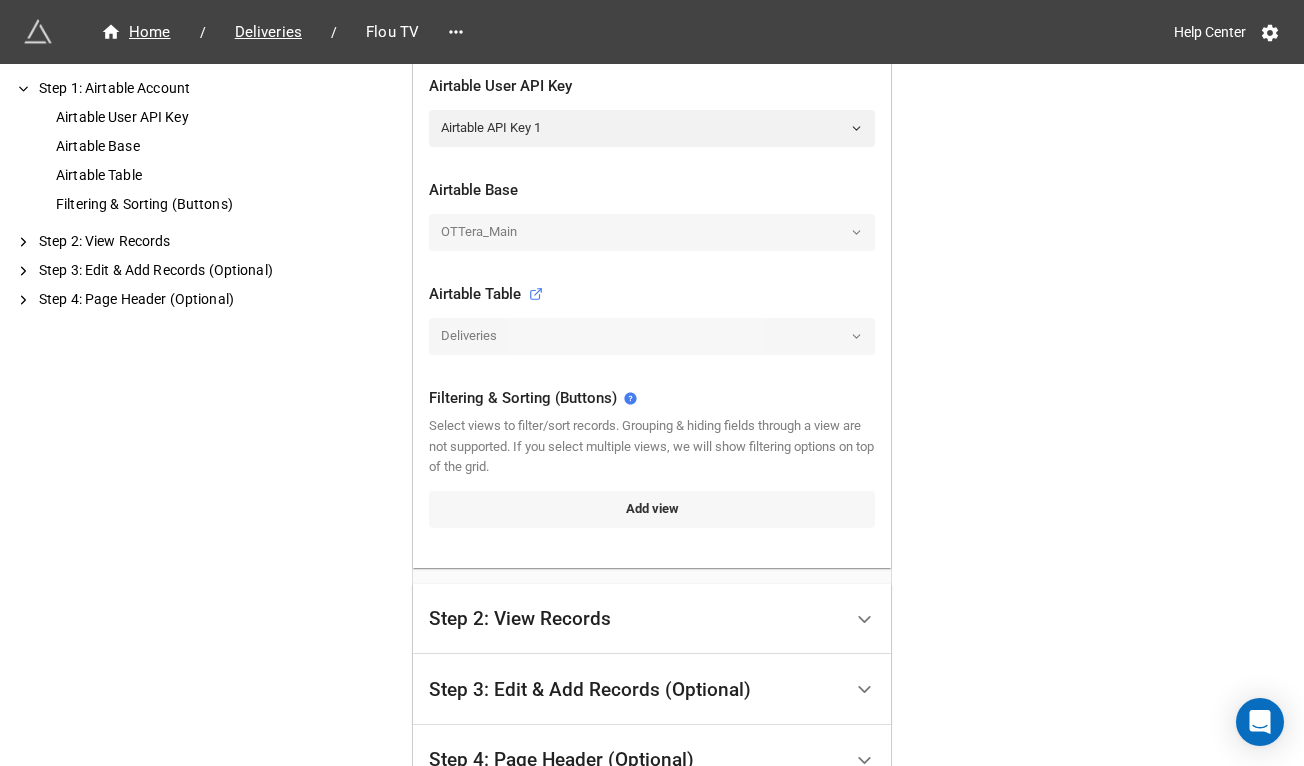 click on "Add view" at bounding box center [652, 509] 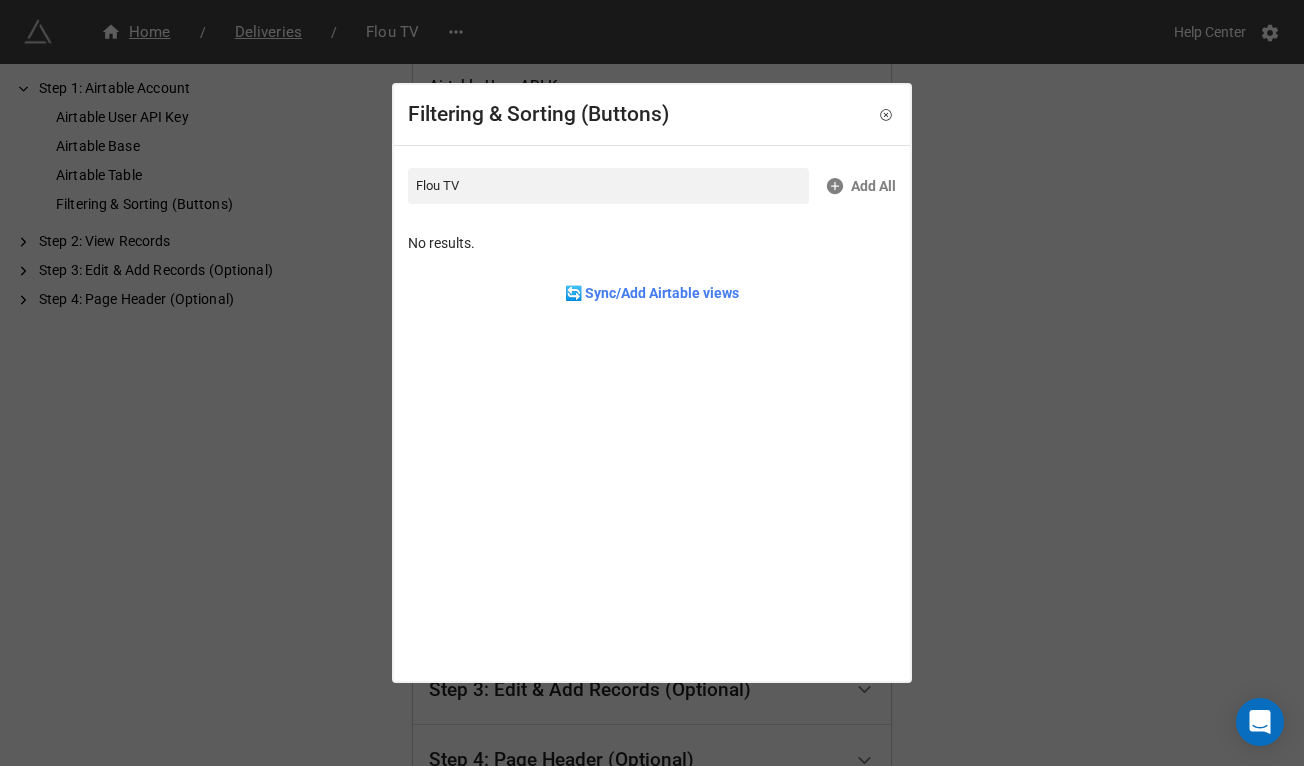 type on "Flou TV" 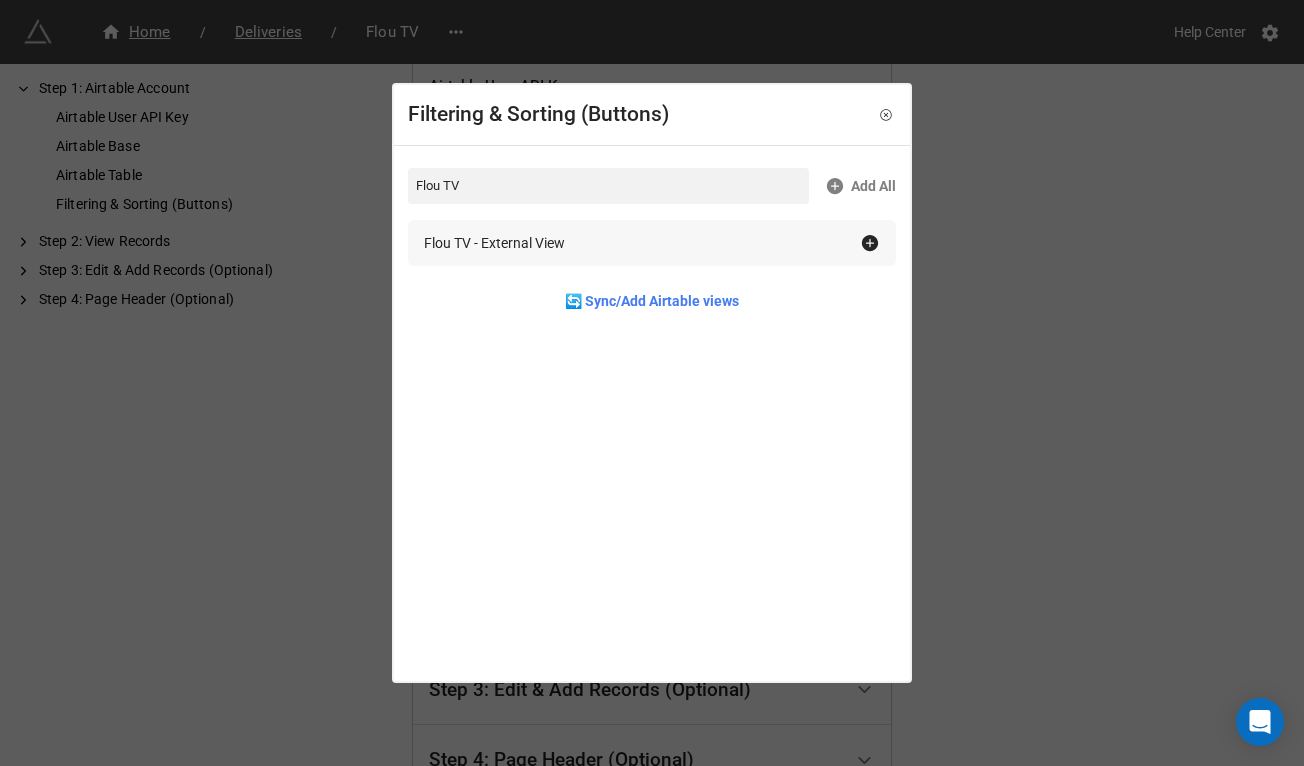 click on "Flou TV - External View" at bounding box center [494, 243] 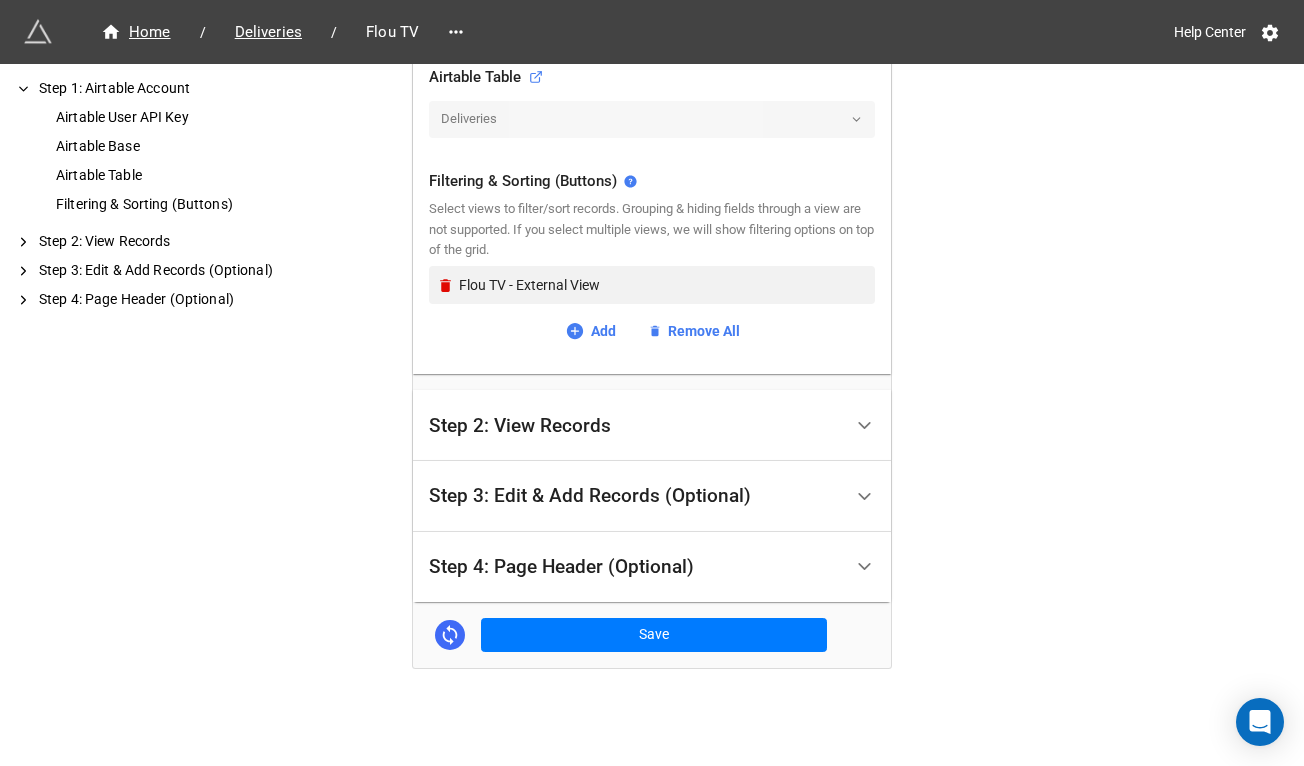 click on "Step 2: View Records" at bounding box center (635, 425) 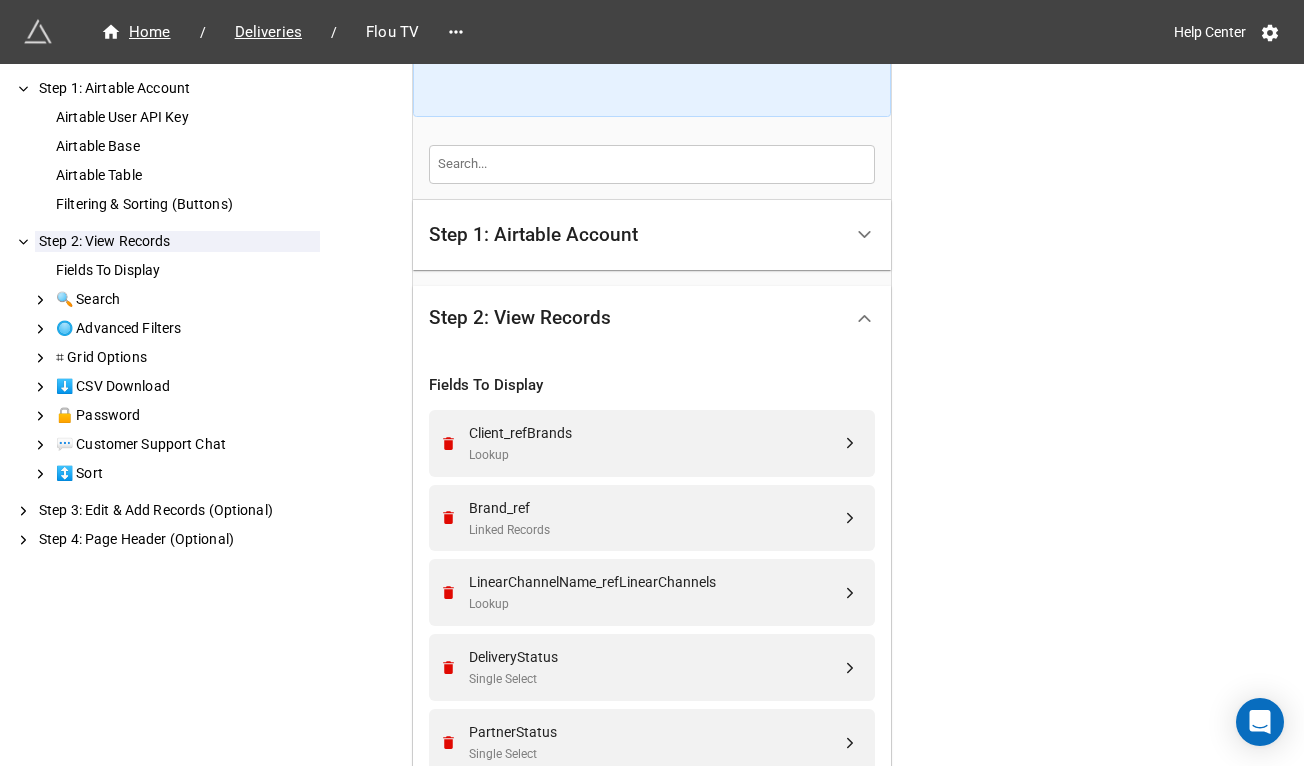 scroll, scrollTop: 726, scrollLeft: 0, axis: vertical 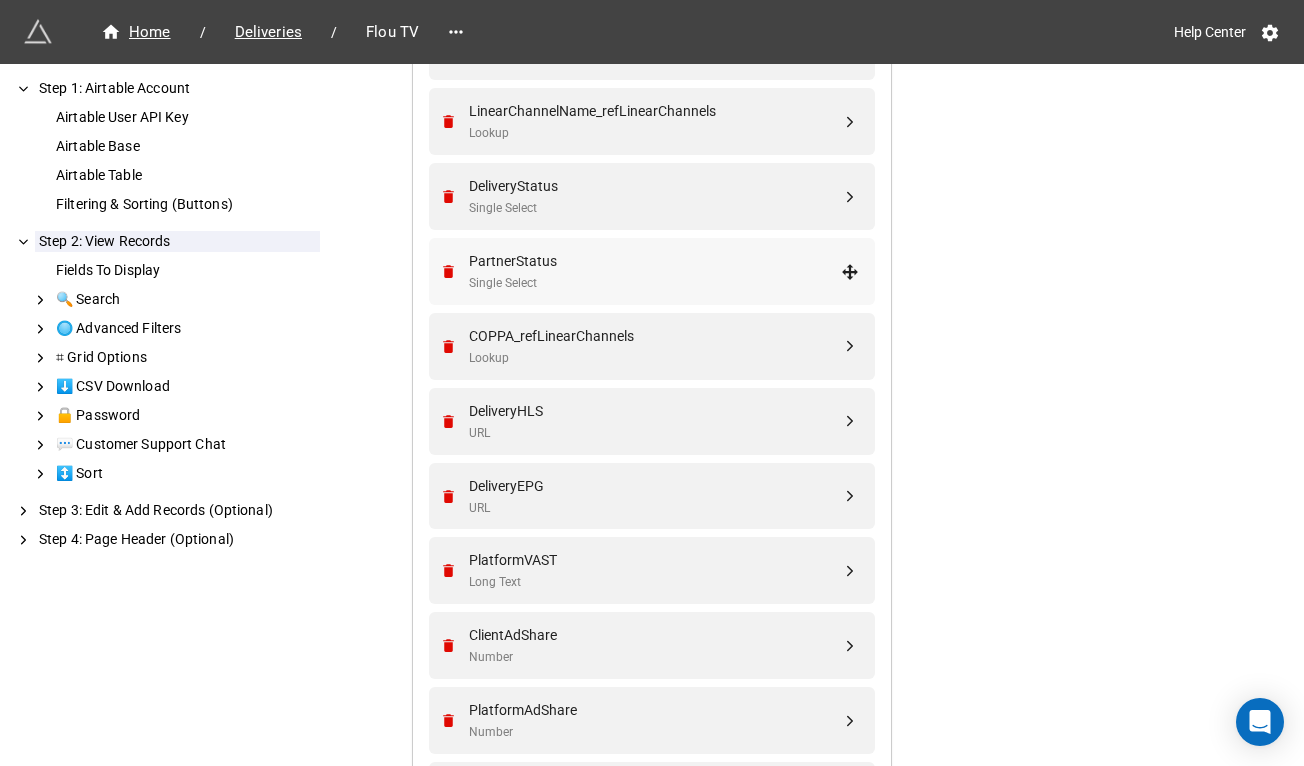 click on "PartnerStatus Single Select" at bounding box center [655, 271] 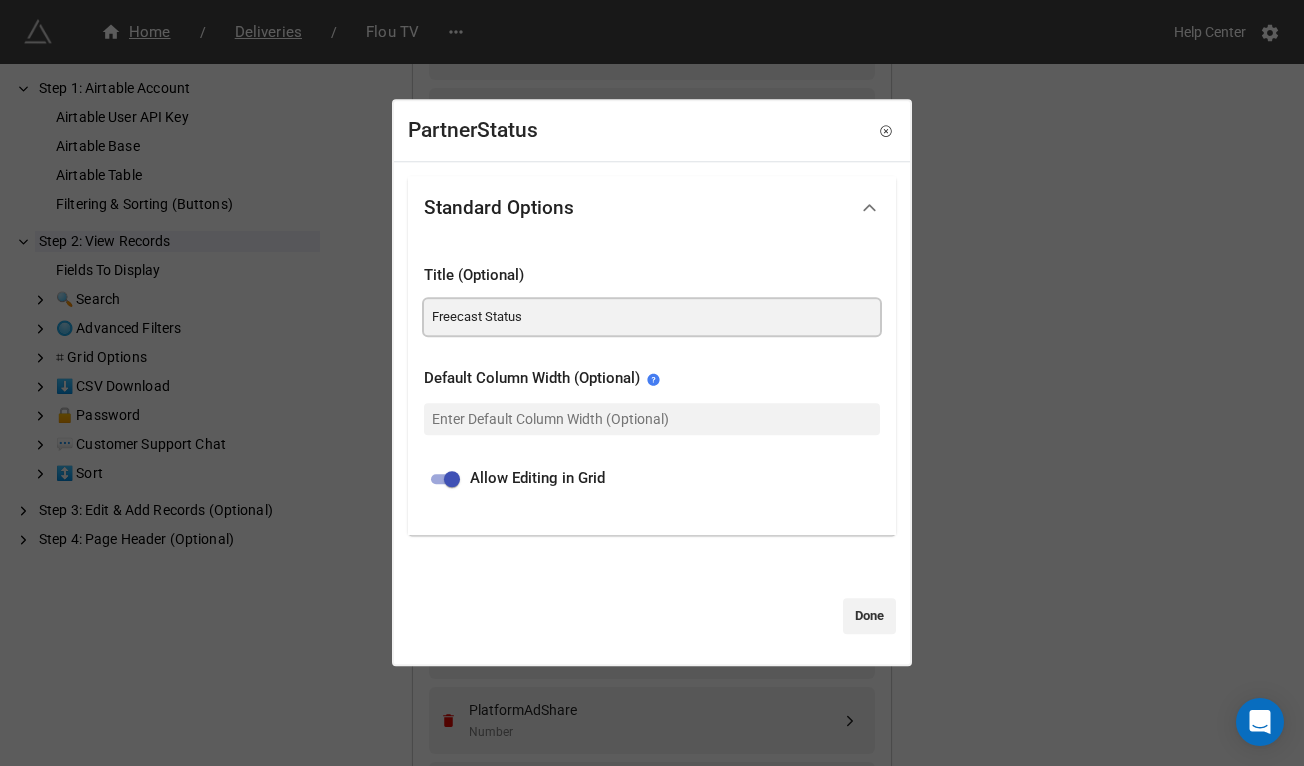 click on "Freecast Status" at bounding box center (652, 317) 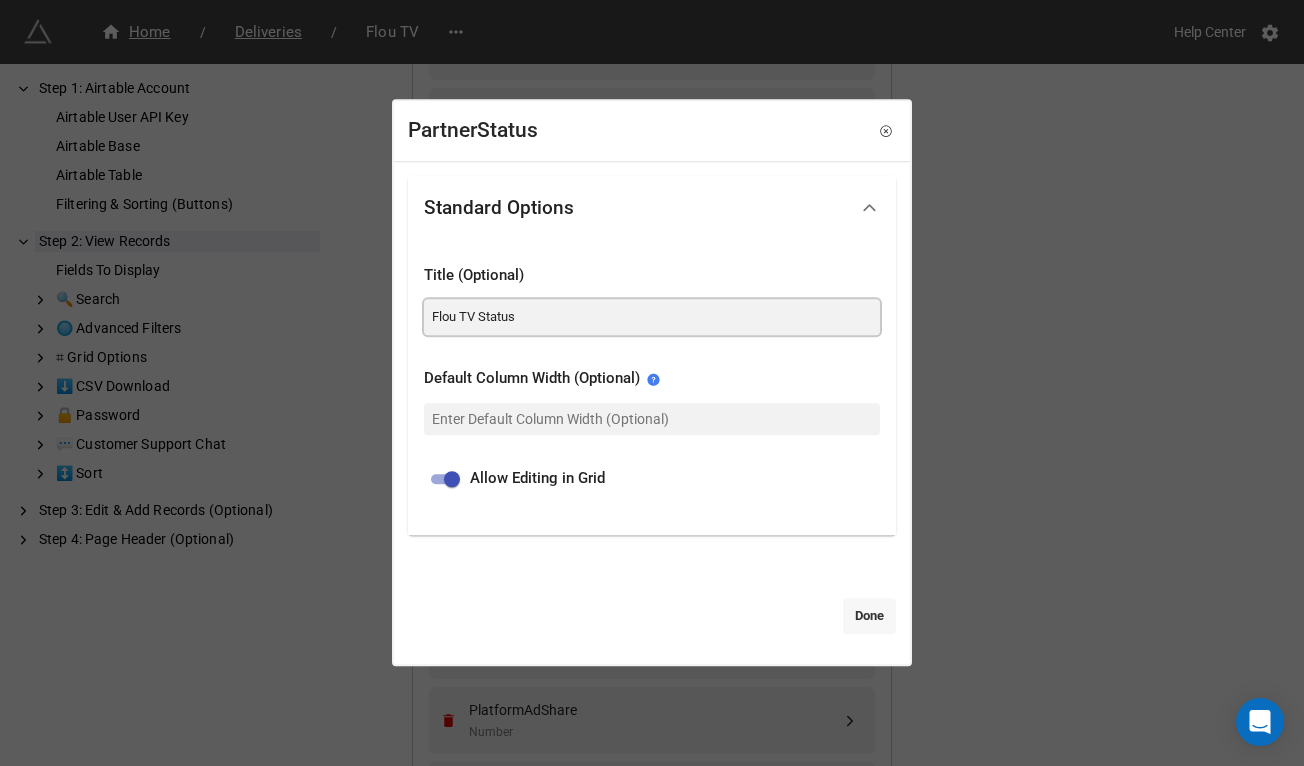 type on "Flou TV Status" 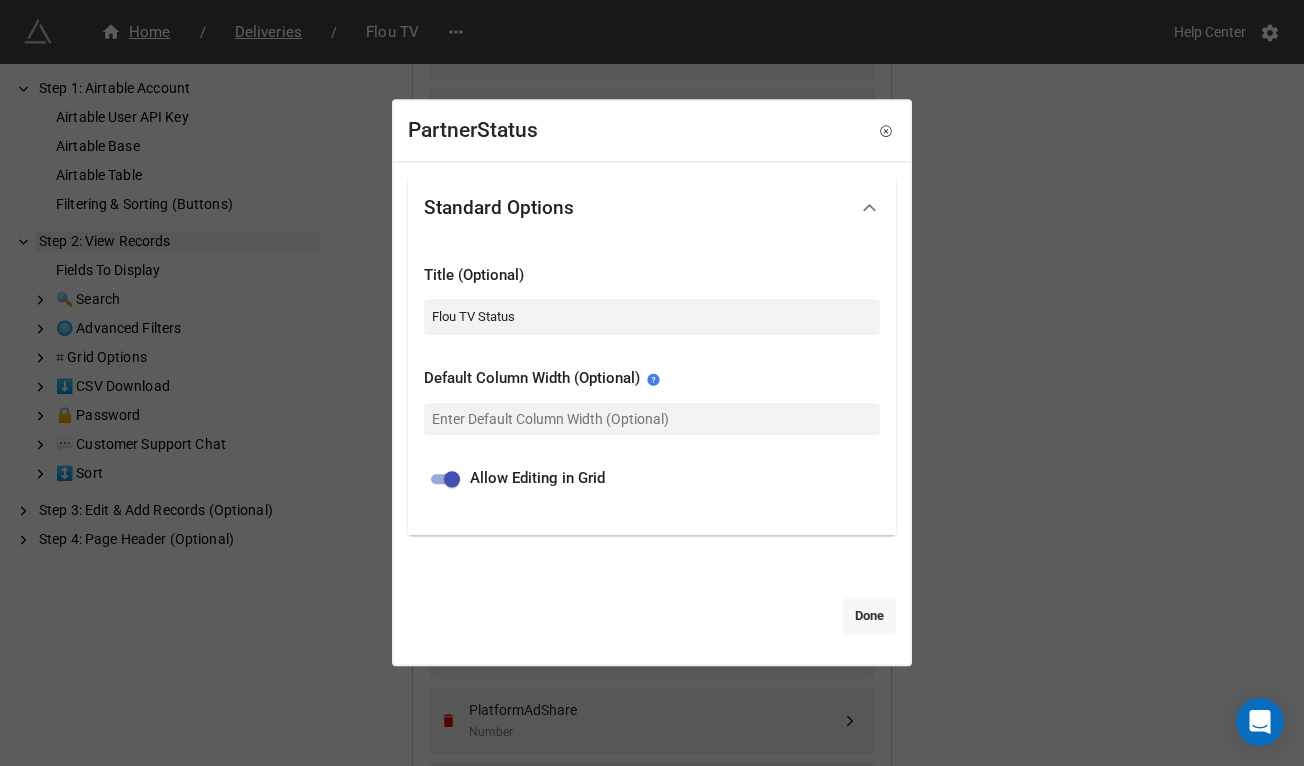 click on "Done" at bounding box center [869, 616] 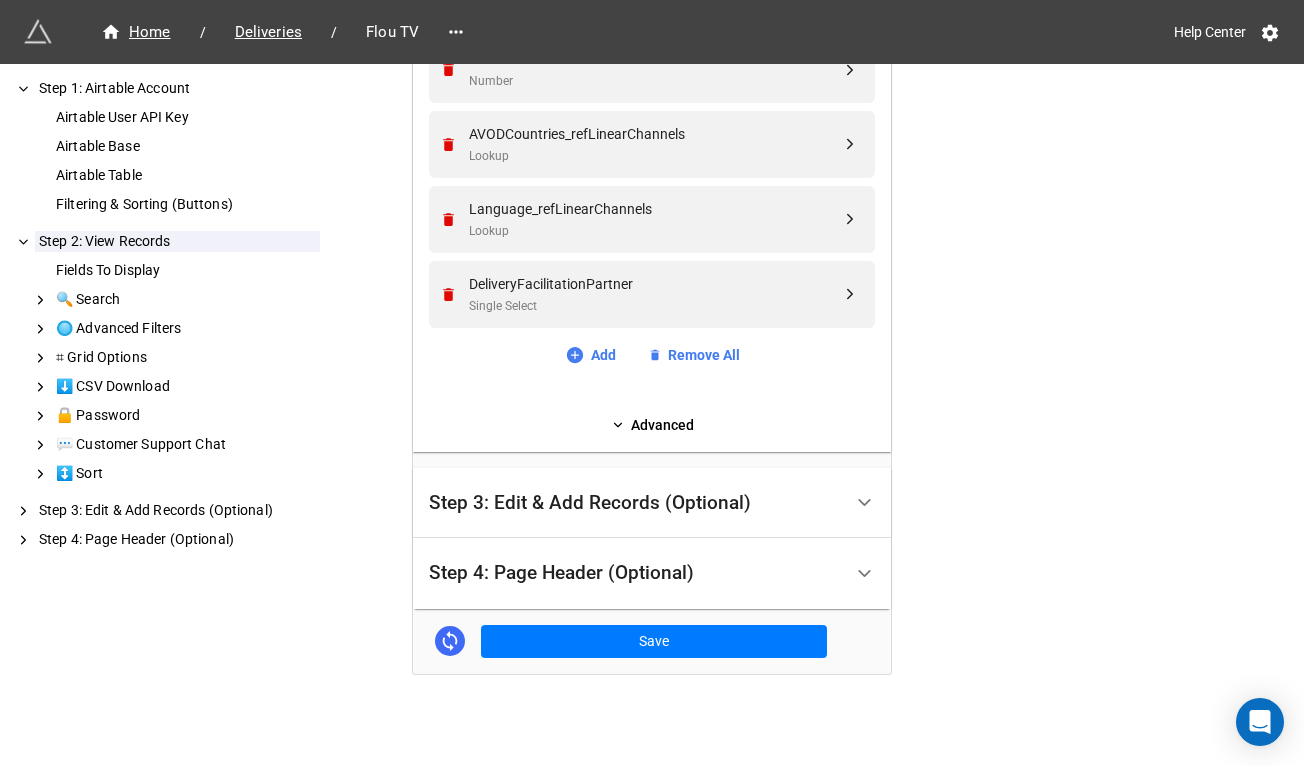 scroll, scrollTop: 1384, scrollLeft: 0, axis: vertical 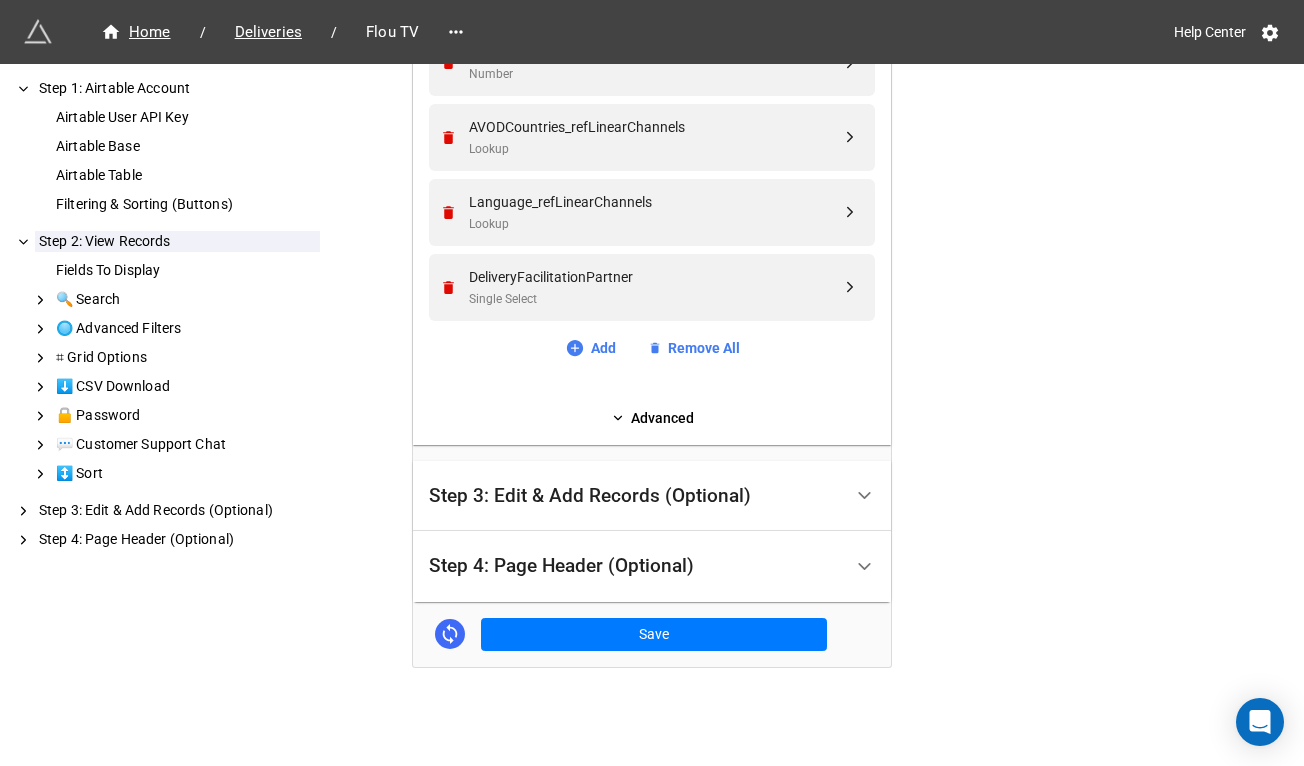 click on "Fields To Display Client_refBrands Lookup Brand_ref Linked Records LinearChannelName_refLinearChannels Lookup DeliveryStatus Single Select PartnerStatus Single Select COPPA_refLinearChannels Lookup DeliveryHLS URL DeliveryEPG URL PlatformVAST Long Text ClientAdShare Number PlatformAdShare Number AVODCountries_refLinearChannels Lookup Language_refLinearChannels Lookup DeliveryFacilitationPartner Single Select Add Remove All Advanced" at bounding box center (652, -172) 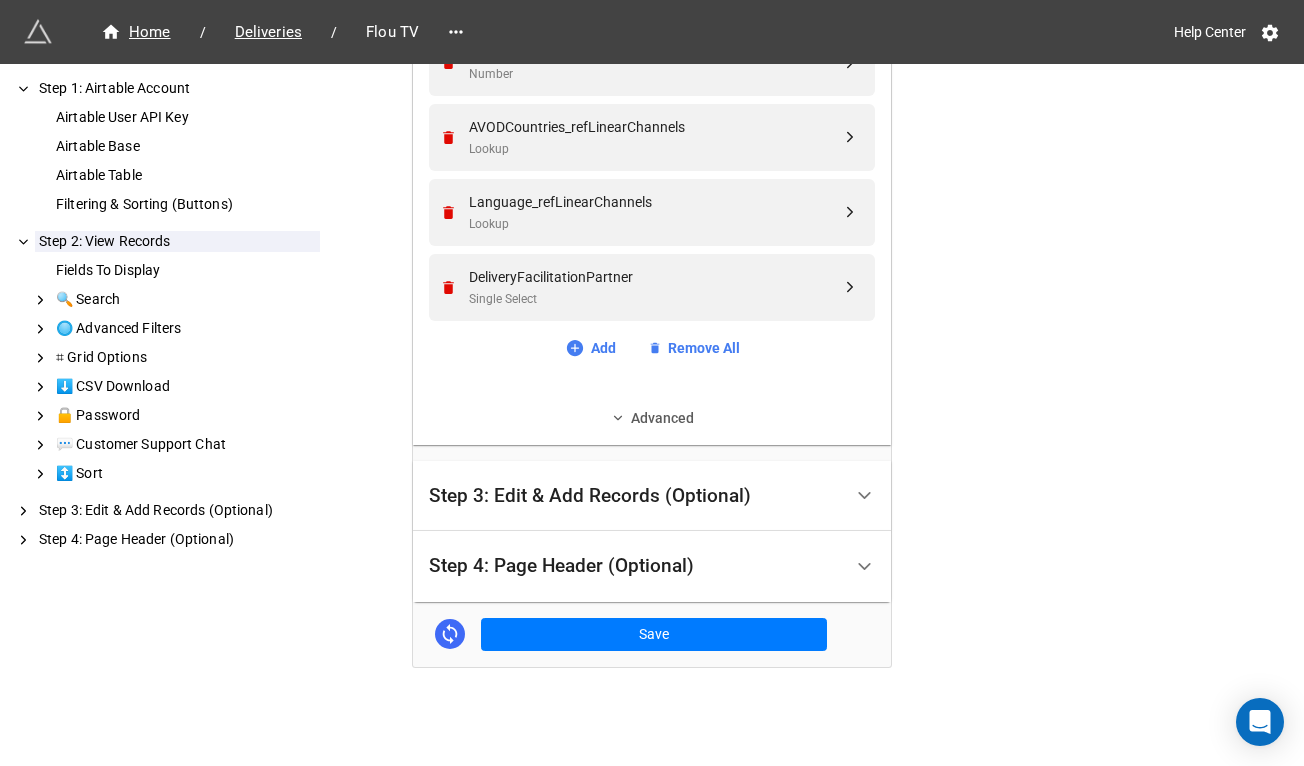 click on "Fields To Display Client_refBrands Lookup Brand_ref Linked Records LinearChannelName_refLinearChannels Lookup DeliveryStatus Single Select PartnerStatus Single Select COPPA_refLinearChannels Lookup DeliveryHLS URL DeliveryEPG URL PlatformVAST Long Text ClientAdShare Number PlatformAdShare Number AVODCountries_refLinearChannels Lookup Language_refLinearChannels Lookup DeliveryFacilitationPartner Single Select Add Remove All Advanced" at bounding box center [652, -172] 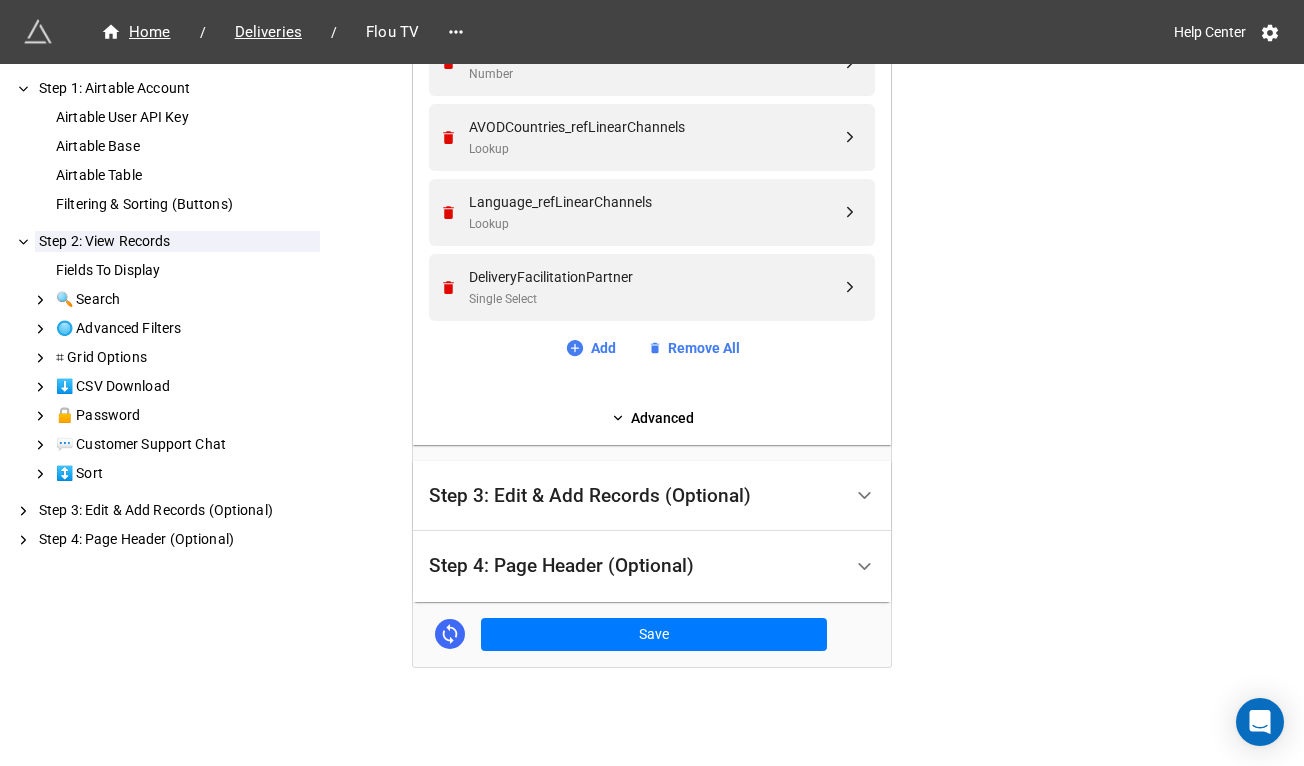click on "Fields To Display Client_refBrands Lookup Brand_ref Linked Records LinearChannelName_refLinearChannels Lookup DeliveryStatus Single Select PartnerStatus Single Select COPPA_refLinearChannels Lookup DeliveryHLS URL DeliveryEPG URL PlatformVAST Long Text ClientAdShare Number PlatformAdShare Number AVODCountries_refLinearChannels Lookup Language_refLinearChannels Lookup DeliveryFacilitationPartner Single Select Add Remove All Advanced" at bounding box center (652, -168) 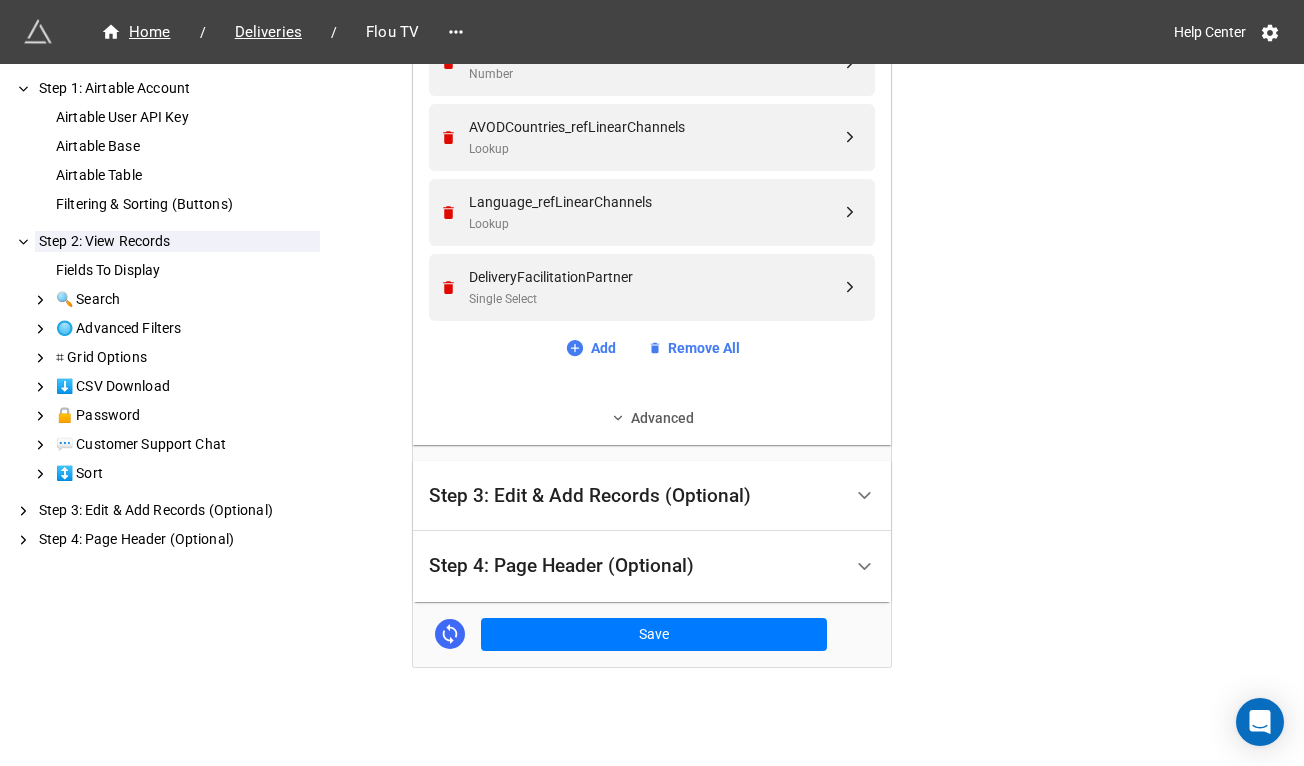 click on "Advanced" at bounding box center (652, 418) 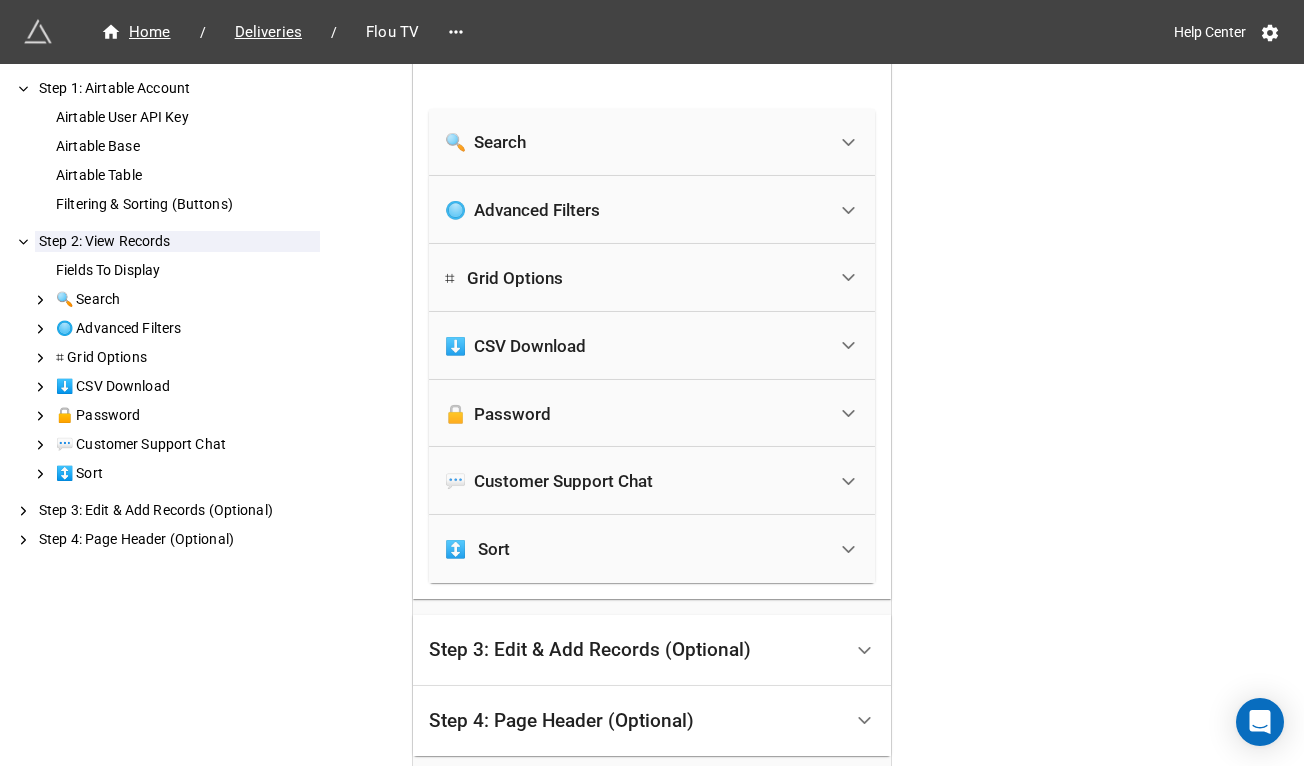 scroll, scrollTop: 1853, scrollLeft: 0, axis: vertical 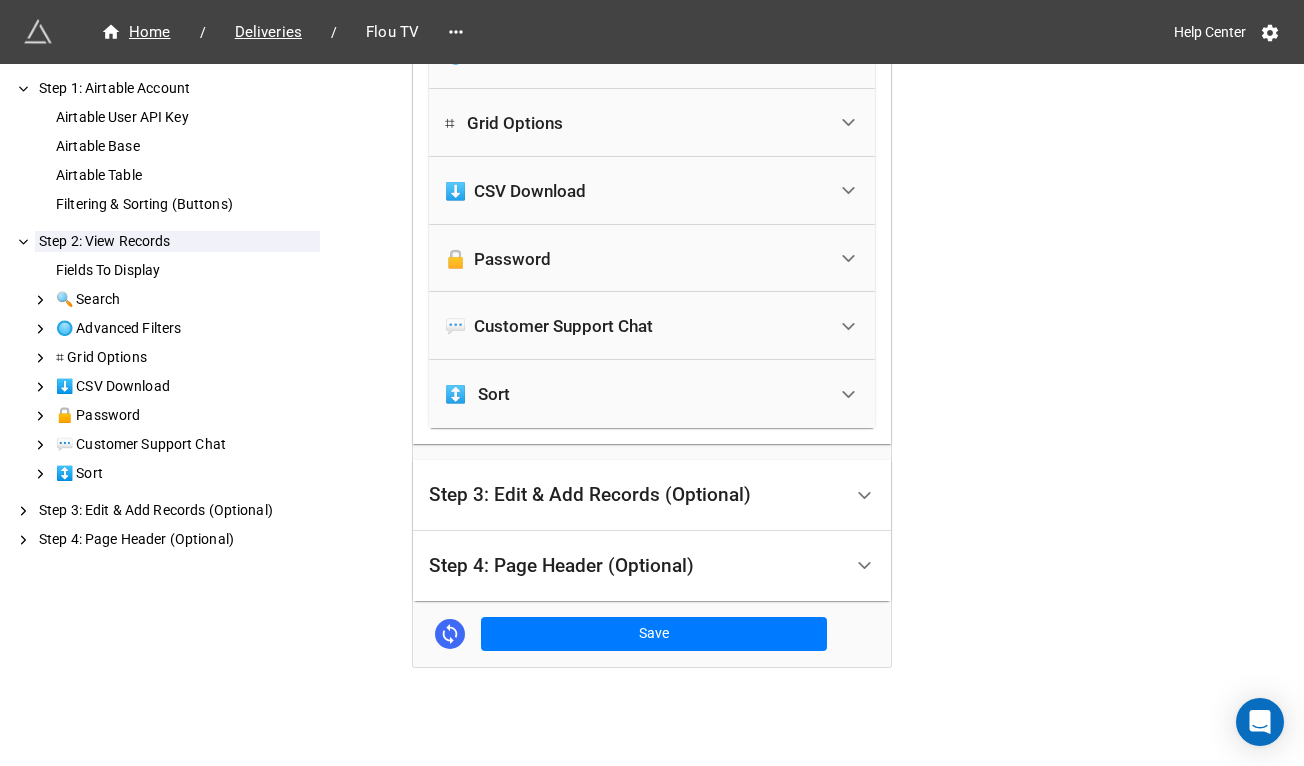 click on "🔒  Password" at bounding box center (635, 259) 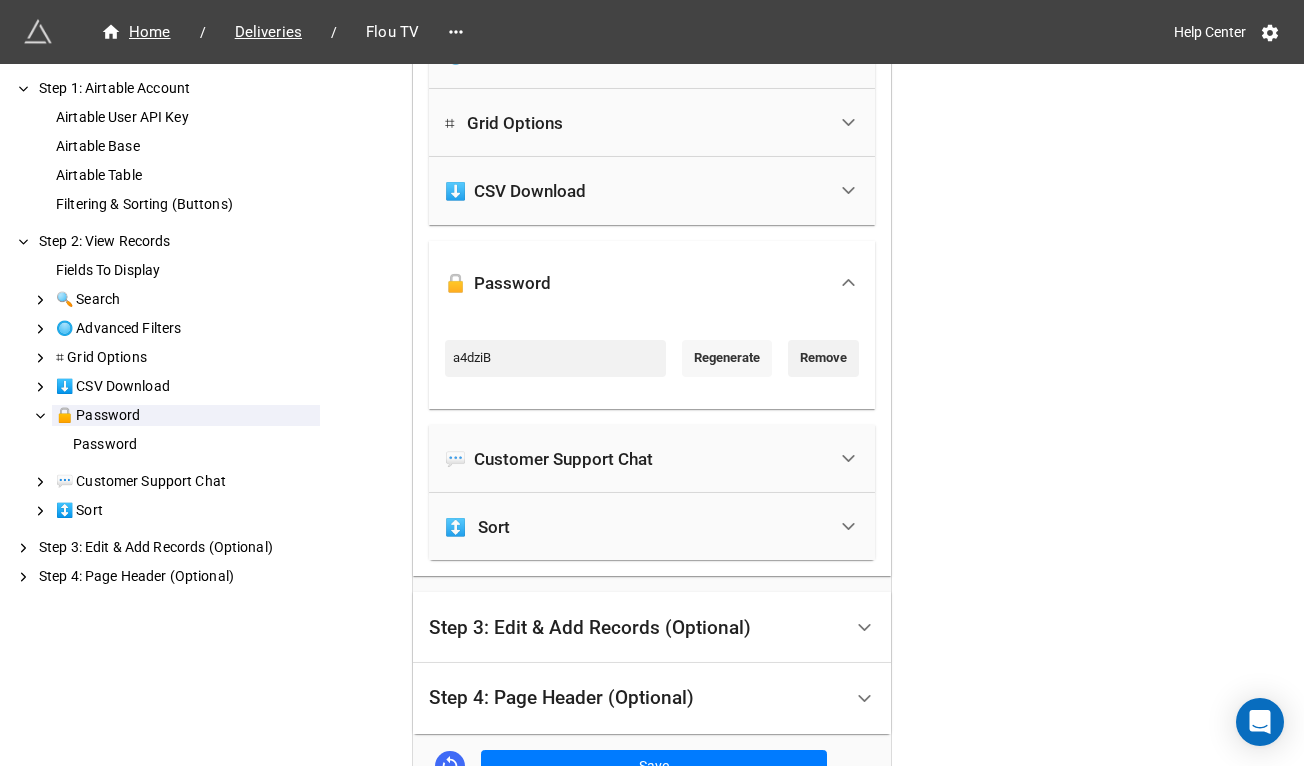 click on "Regenerate" at bounding box center [727, 358] 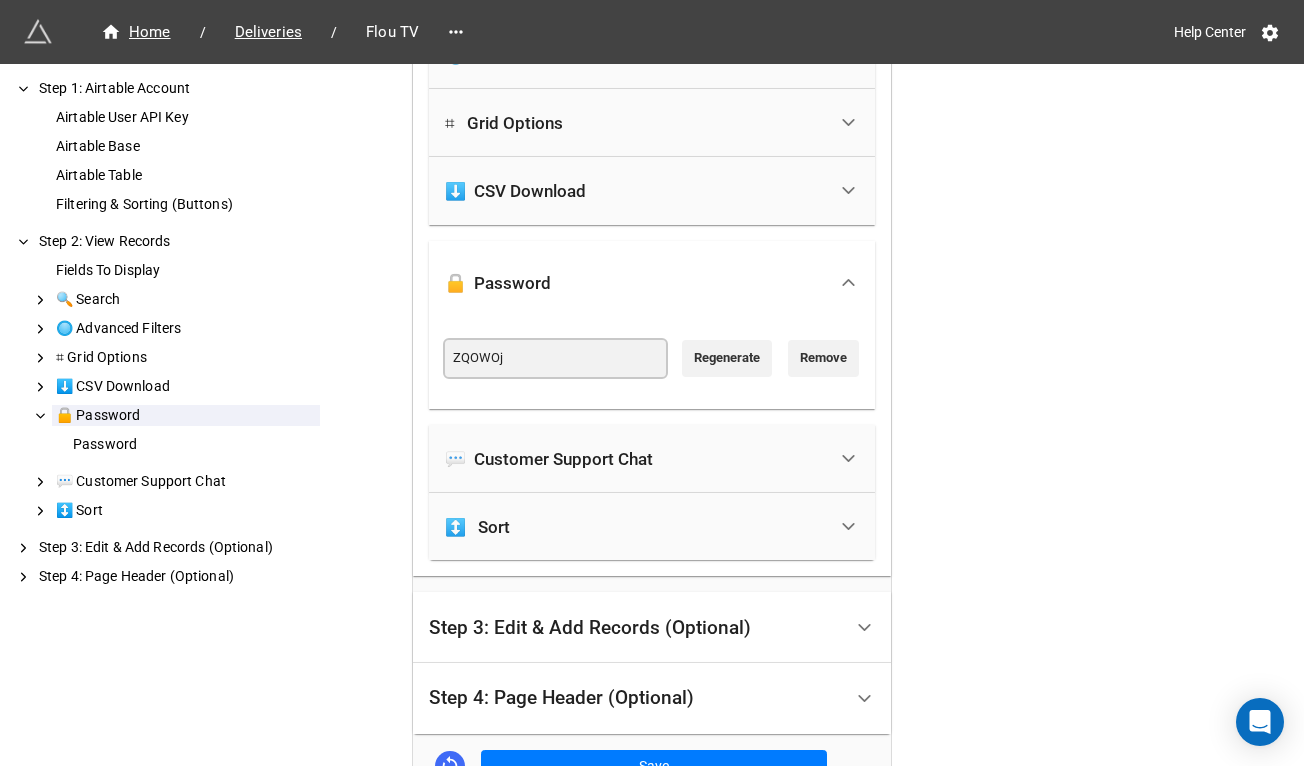 click on "ZQOWOj" at bounding box center [555, 358] 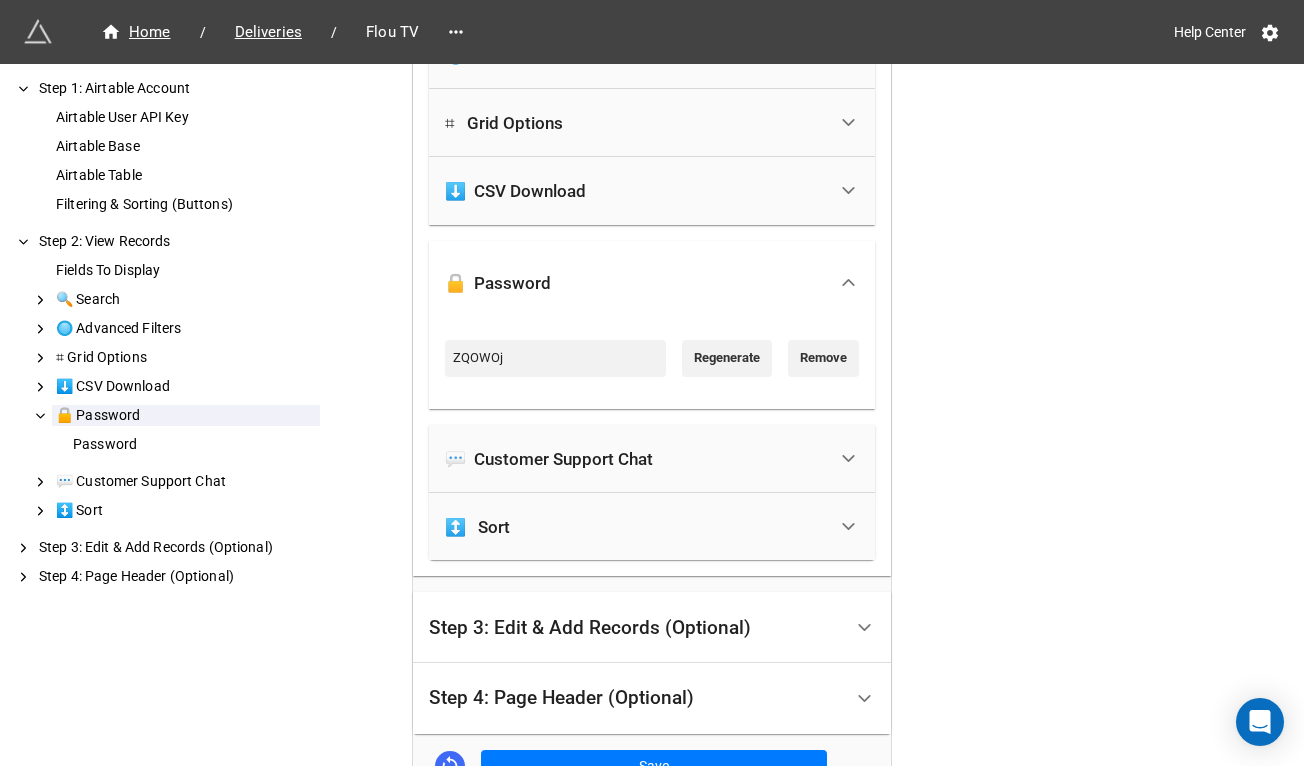 click on "Home / Deliveries / Flou TV Help Center How to Setup Step 1: Airtable Account Airtable User API Key Airtable Base Airtable Table Filtering & Sorting (Buttons) Step 2: View Records Fields To Display 🔍  Search 🔘  Advanced Filters  ⌗   Grid Options ⬇️  CSV Download 🔒  Password Password 💬  Customer Support Chat  ↕️   Sort Step 3: Edit & Add Records (Optional) Step 4: Page Header (Optional) Step 1: Airtable Account Airtable User API Key Airtable API Key 1 Airtable Base OTTera_Main Airtable Table Deliveries Filtering & Sorting (Buttons) Select views to filter/sort records. Grouping & hiding fields through a view are not supported. If you select multiple views, we will show filtering options on top of the grid. Flou TV - External View Add Remove All Step 2: View Records Fields To Display Client_refBrands Lookup Brand_ref Linked Records LinearChannelName_refLinearChannels Lookup DeliveryStatus Single Select PartnerStatus Single Select COPPA_refLinearChannels Lookup DeliveryHLS URL DeliveryEPG" at bounding box center (652, -478) 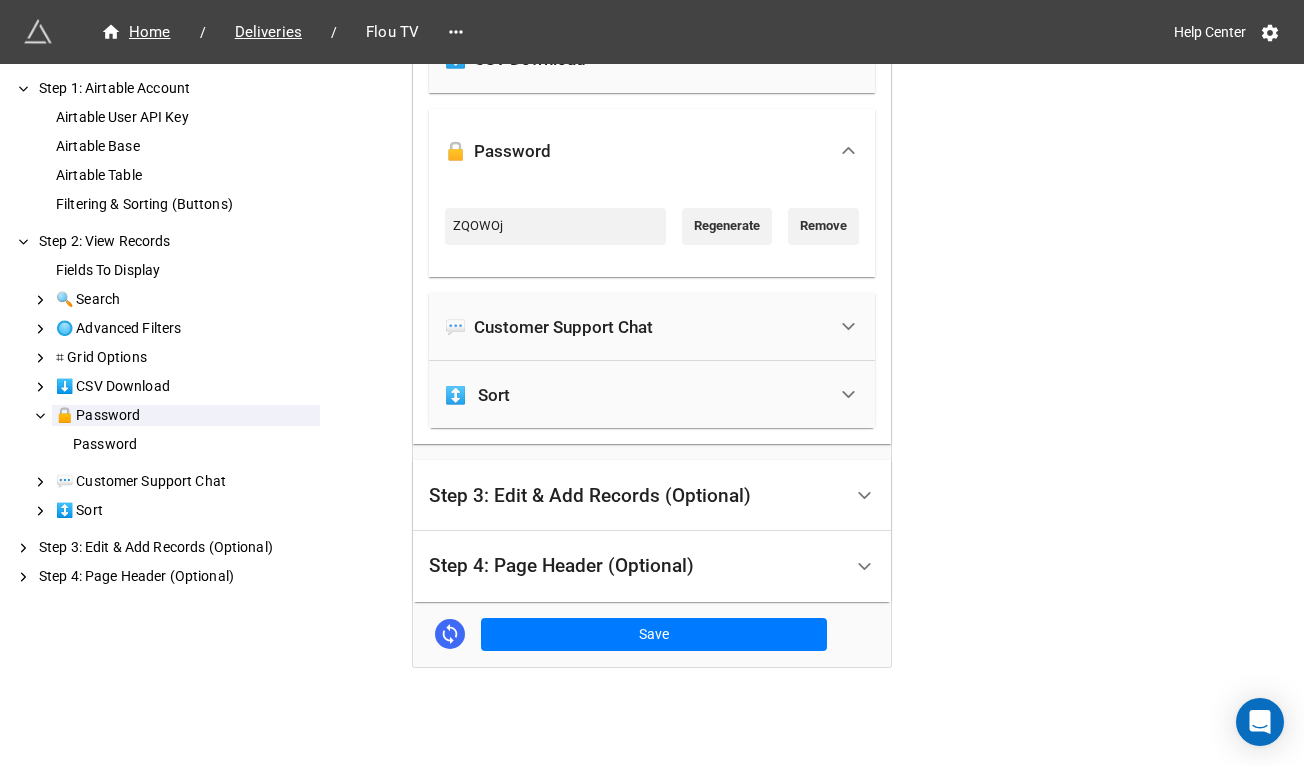 click on "Step 4: Page Header (Optional)" at bounding box center (635, 566) 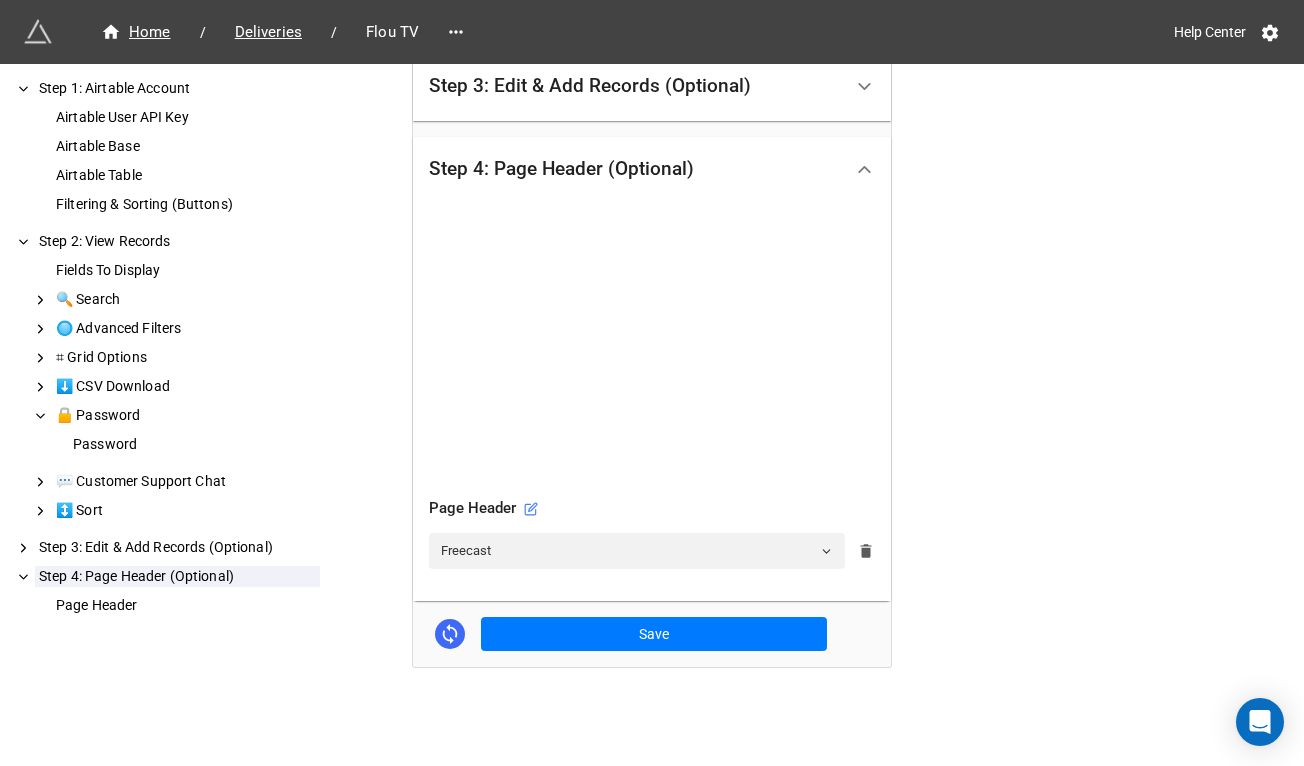click 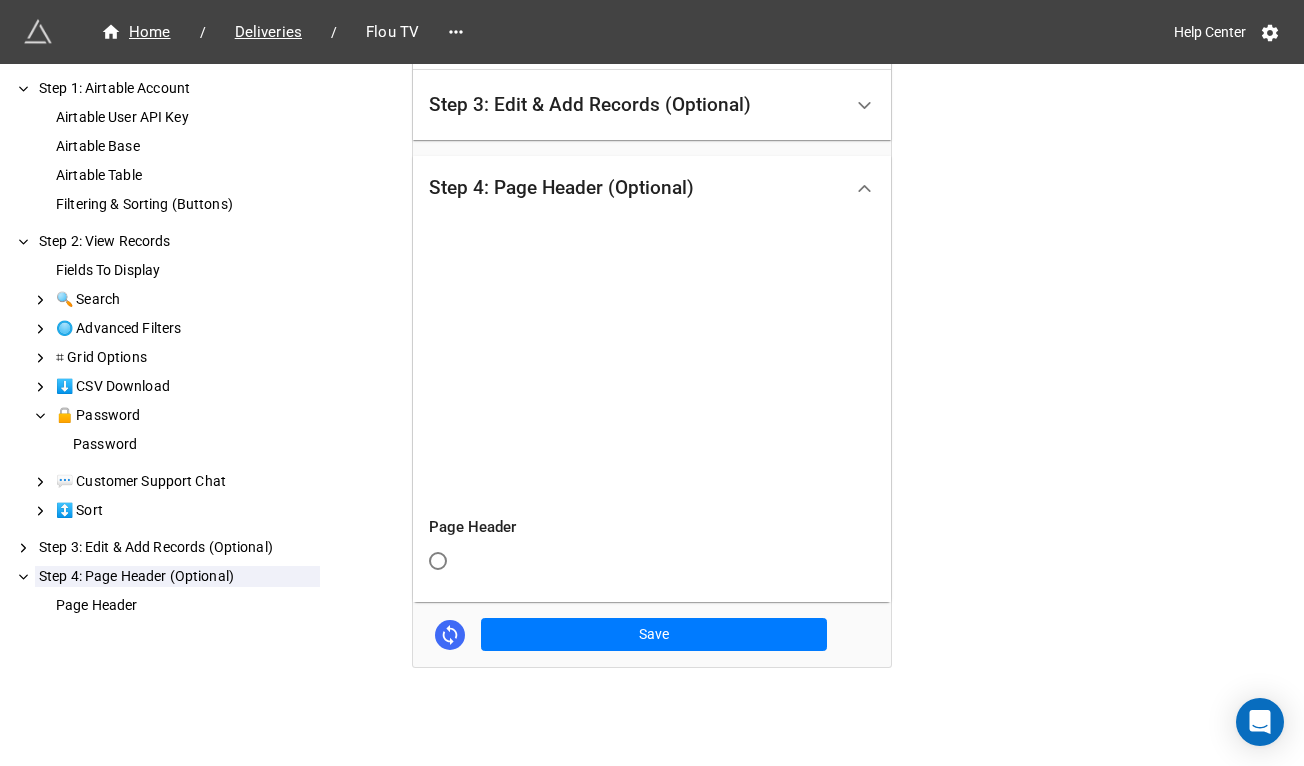 scroll, scrollTop: 545, scrollLeft: 0, axis: vertical 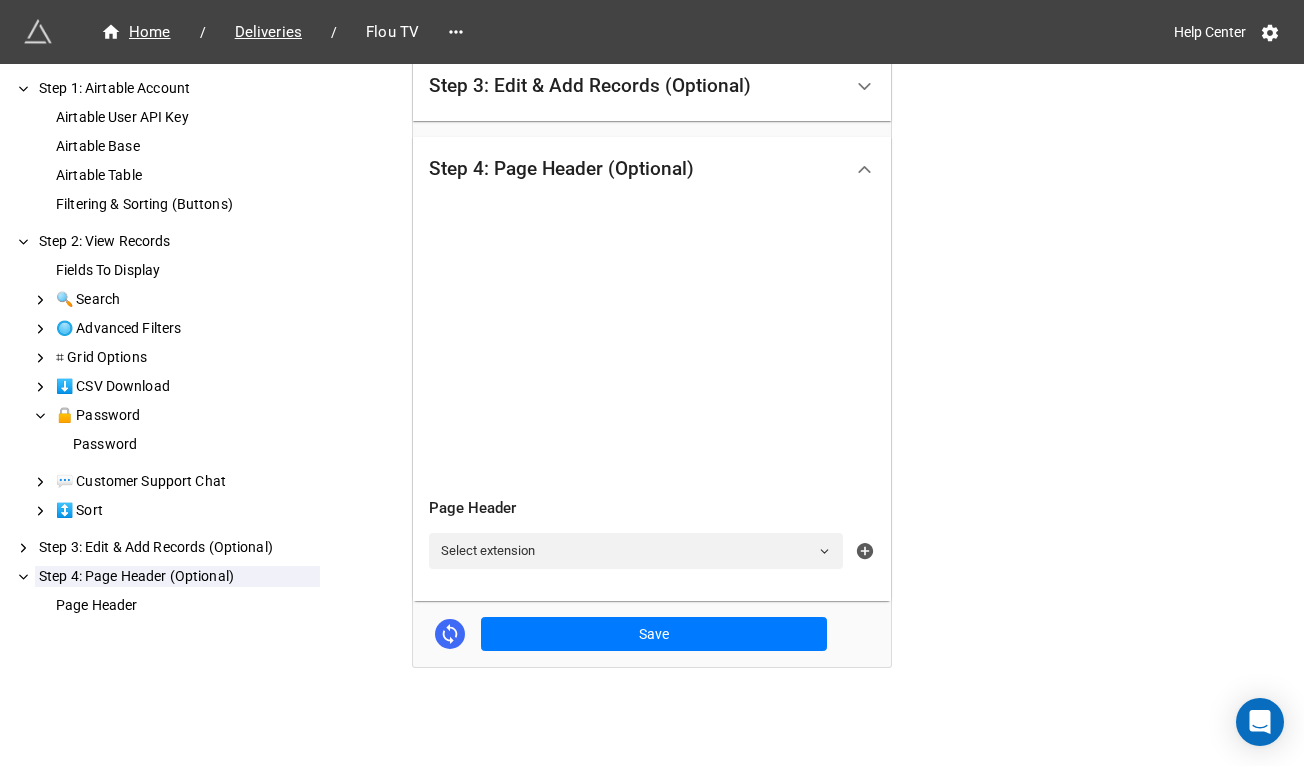click 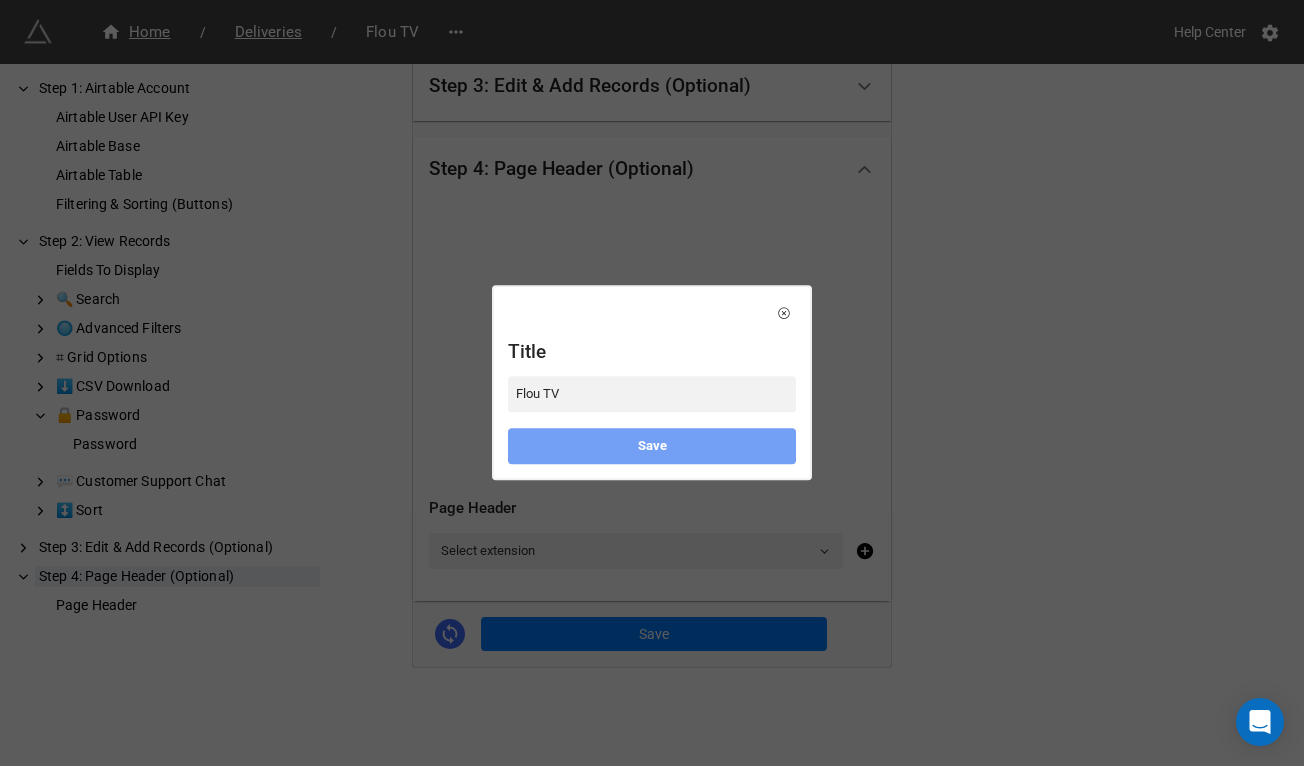 type on "Flou TV" 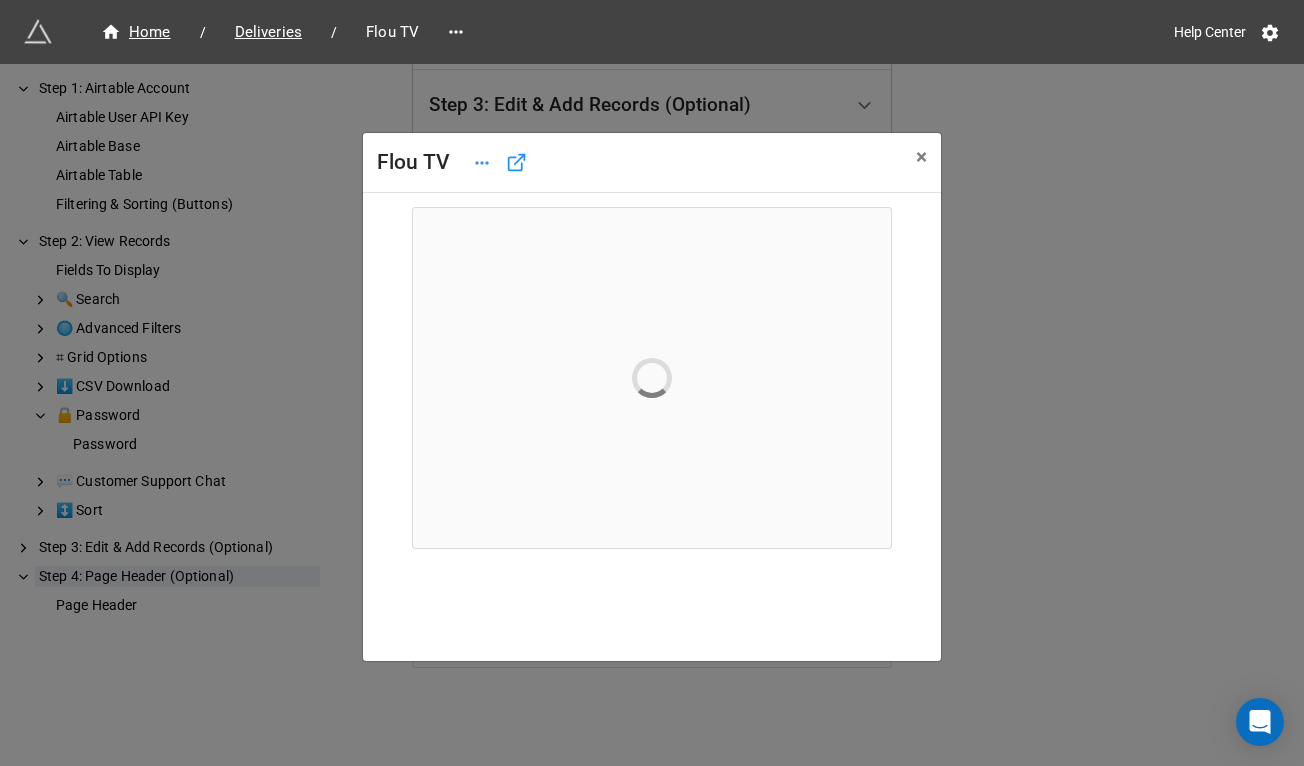 scroll, scrollTop: 545, scrollLeft: 0, axis: vertical 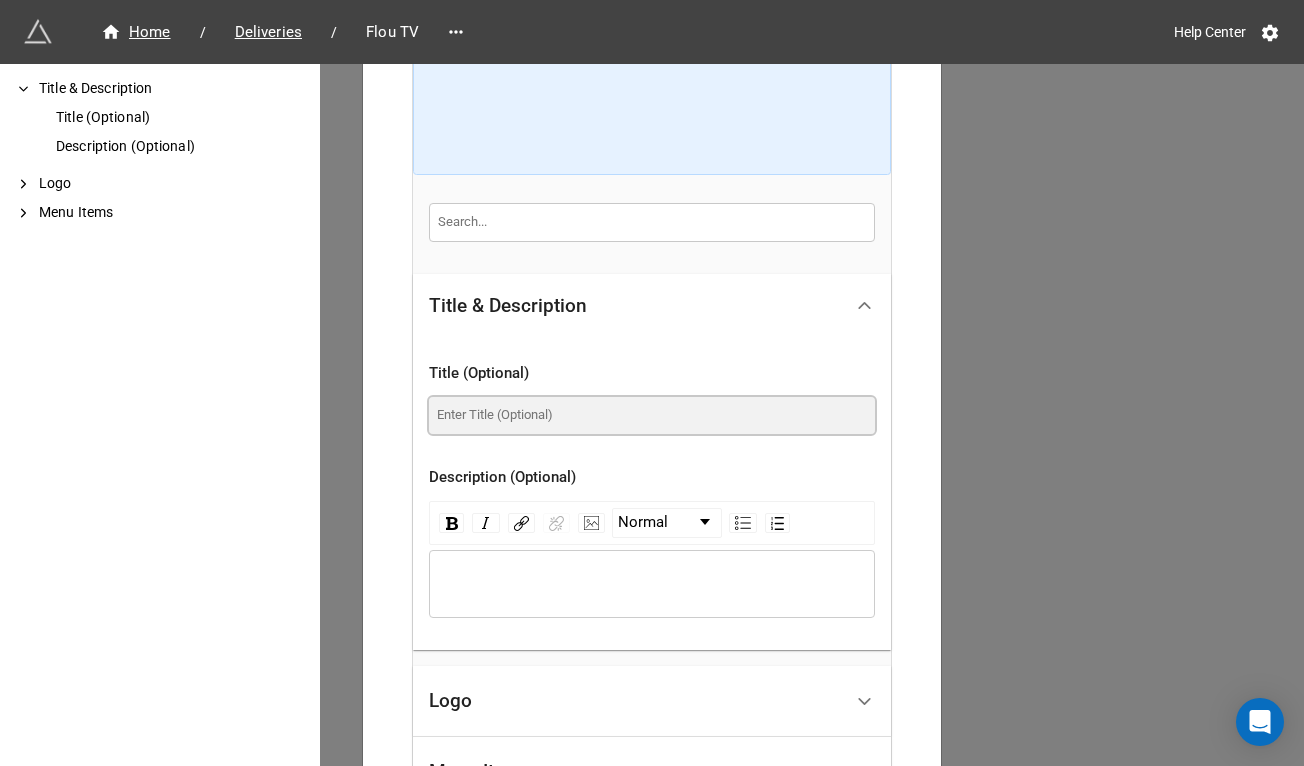 click at bounding box center (652, 415) 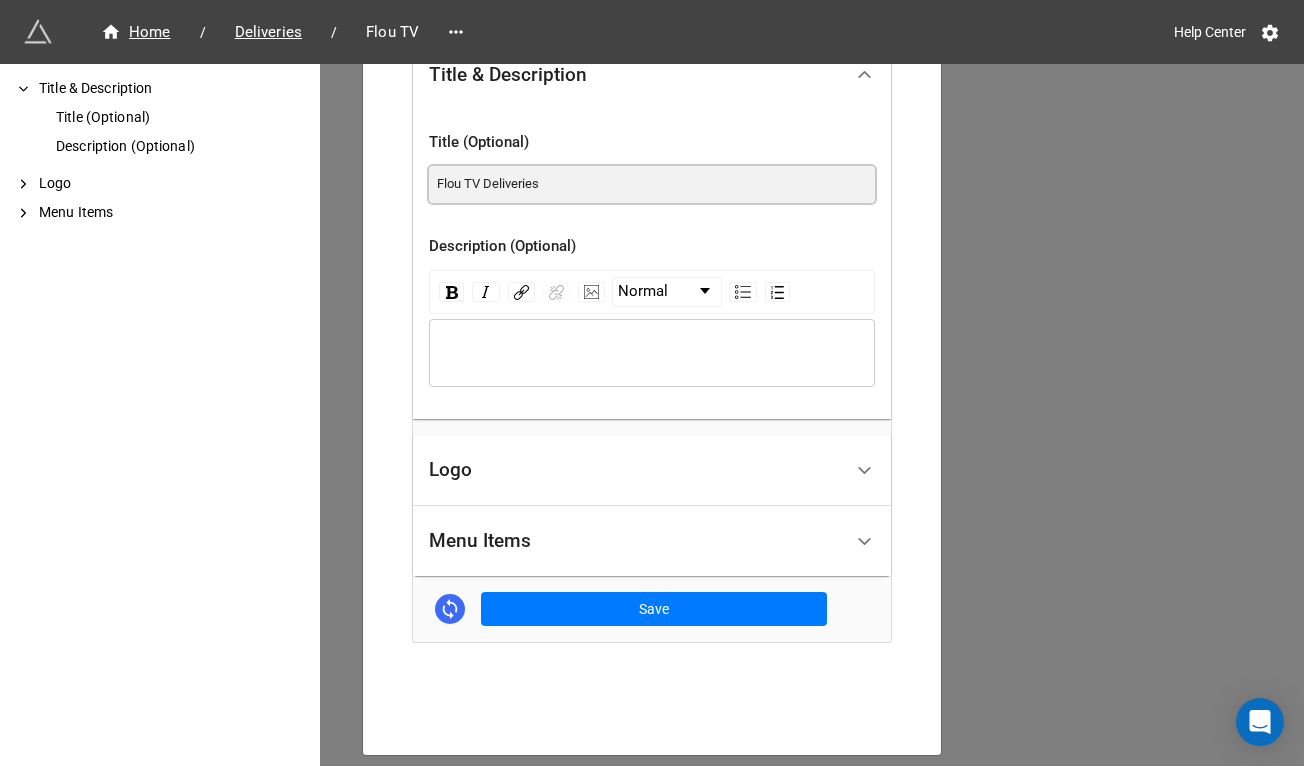 type on "Flou TV Deliveries" 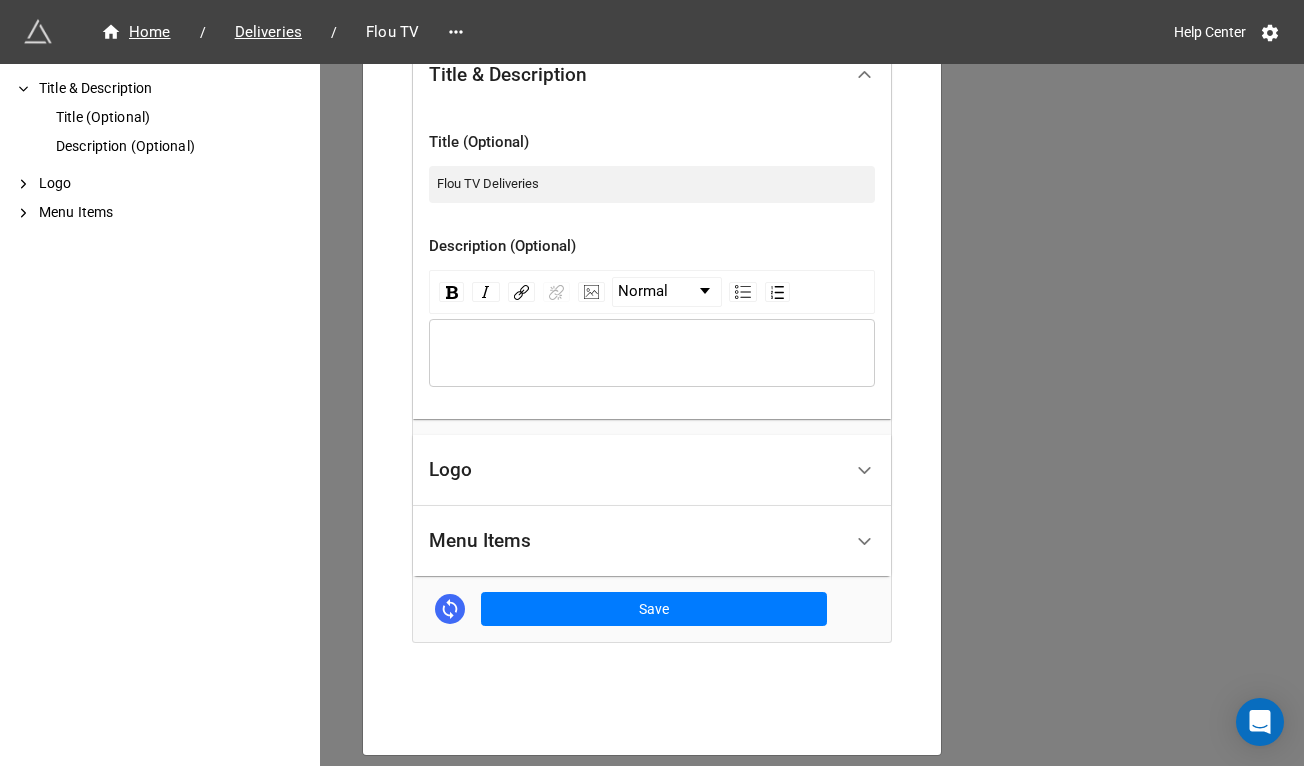 click on "Logo" at bounding box center [635, 470] 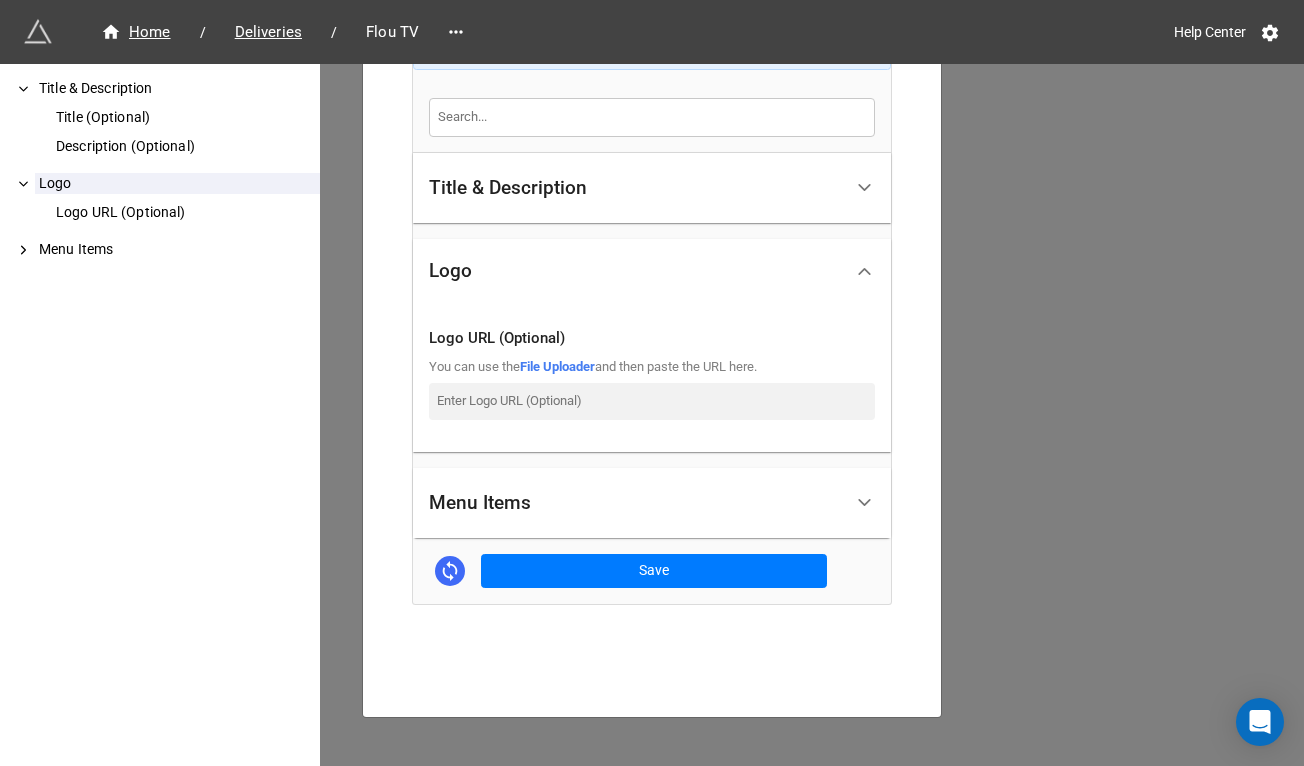 scroll, scrollTop: 414, scrollLeft: 0, axis: vertical 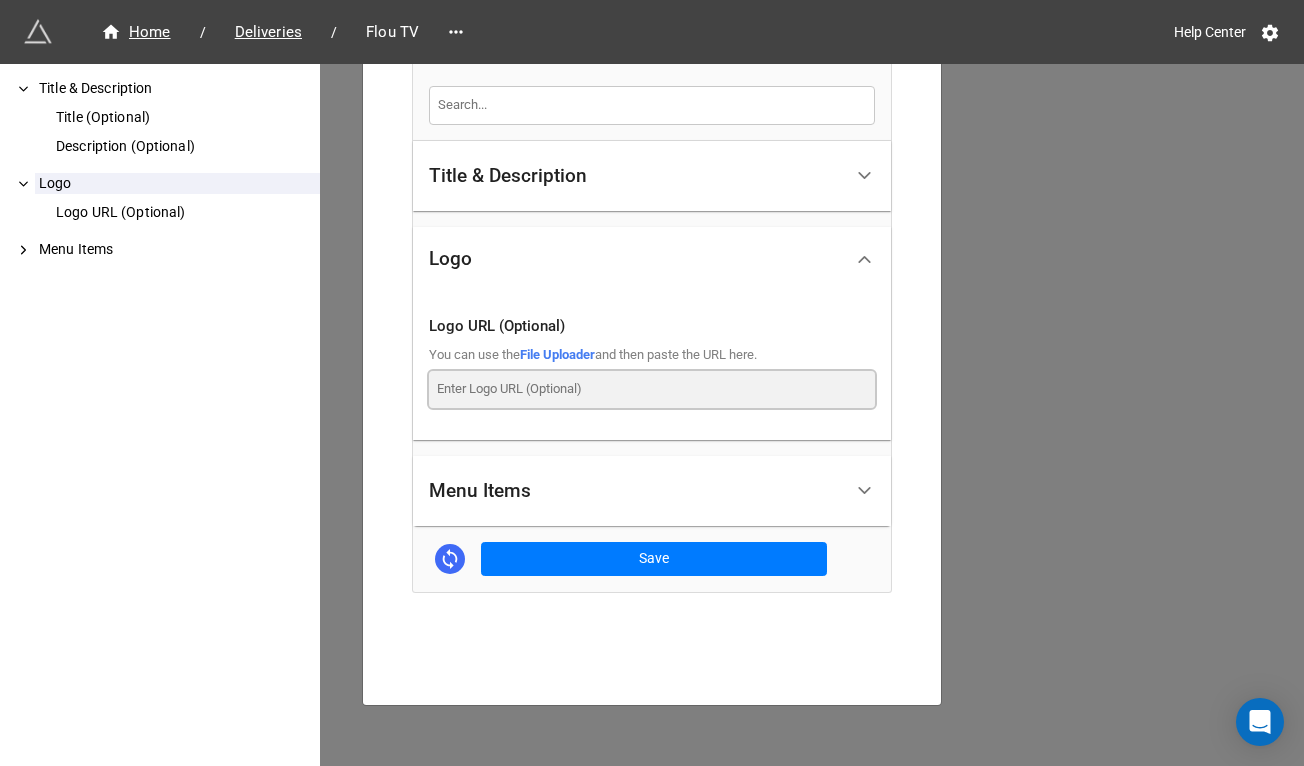 click at bounding box center [652, 389] 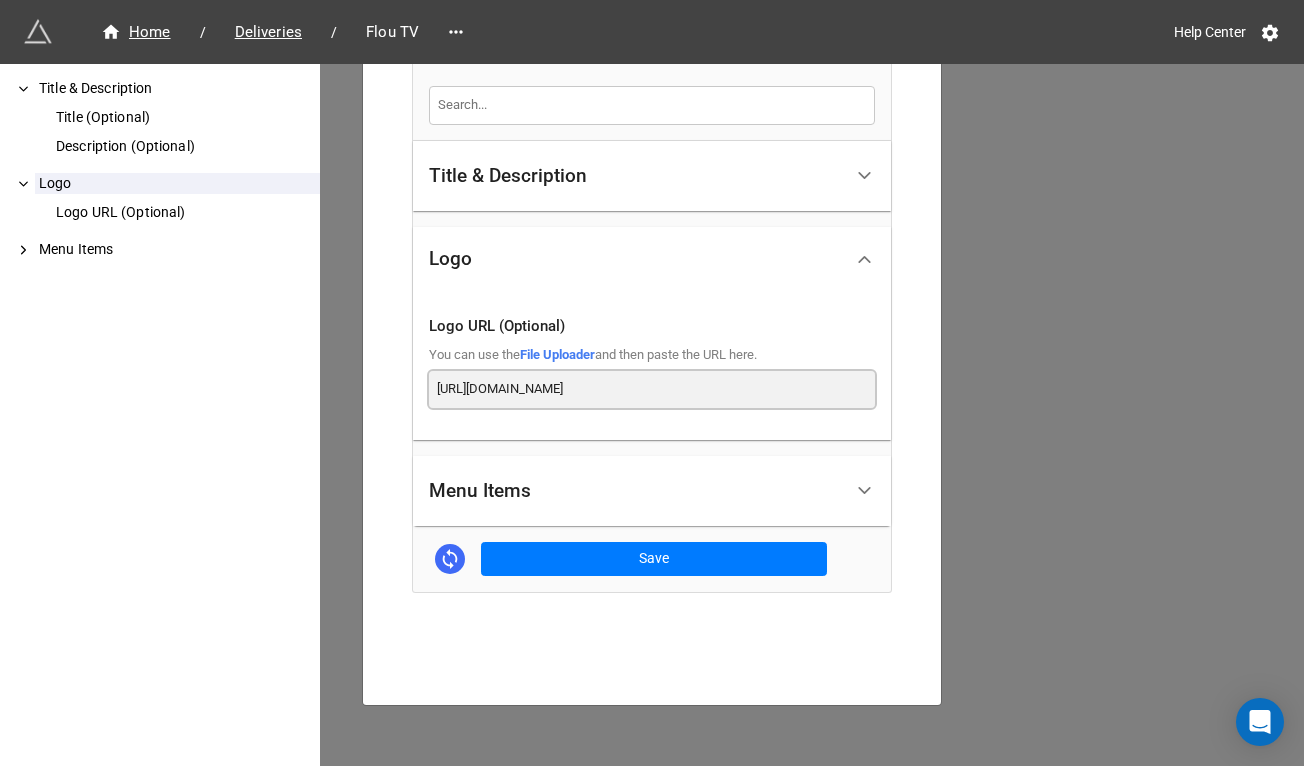 scroll, scrollTop: 0, scrollLeft: 13, axis: horizontal 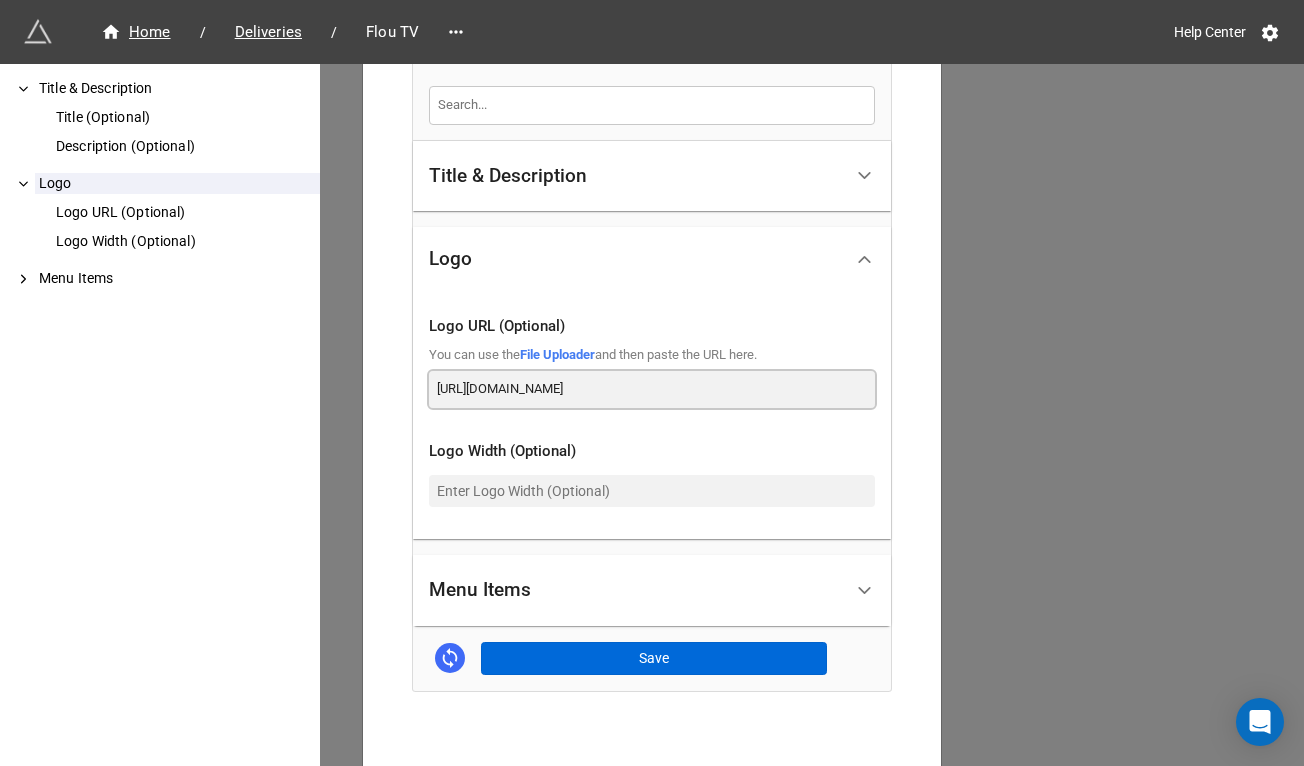 type on "https://dde6k395qc1nd.cloudfront.net/ottera/image/logo-5878x3307.png" 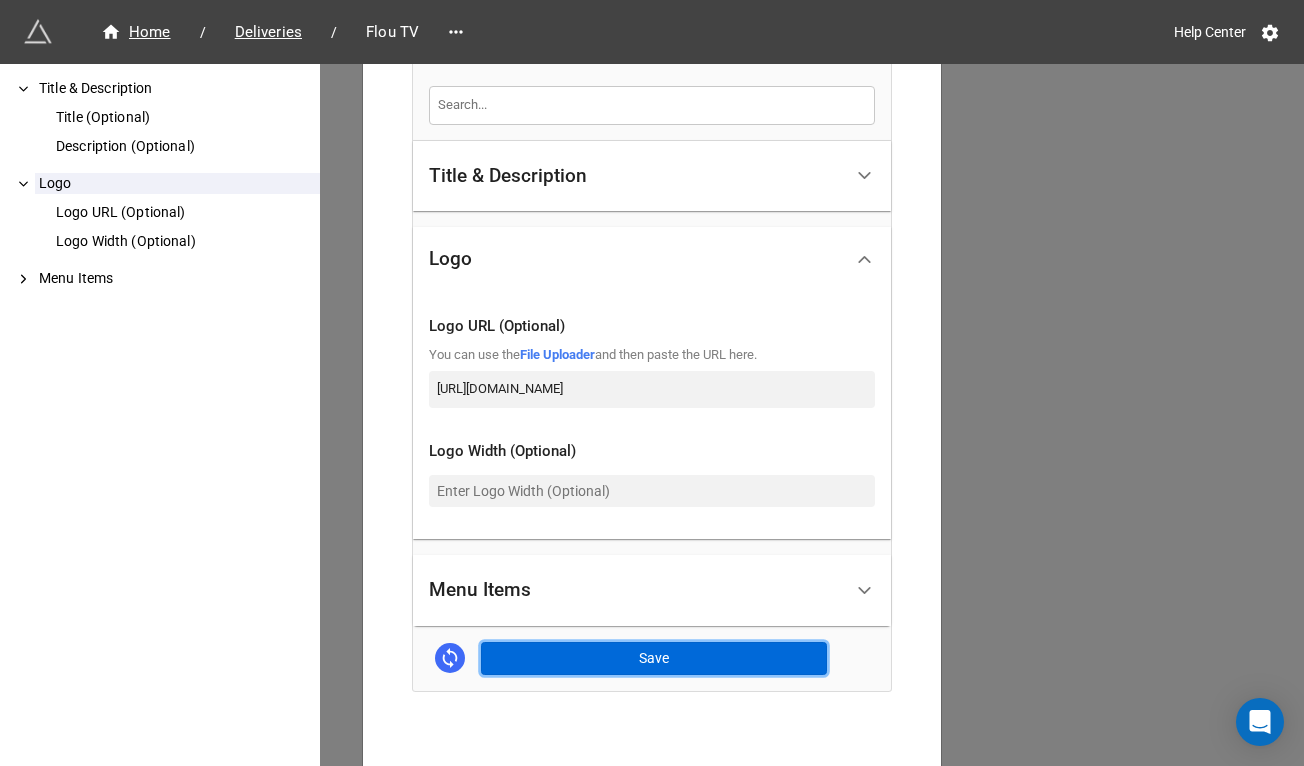 click on "Save" at bounding box center [654, 659] 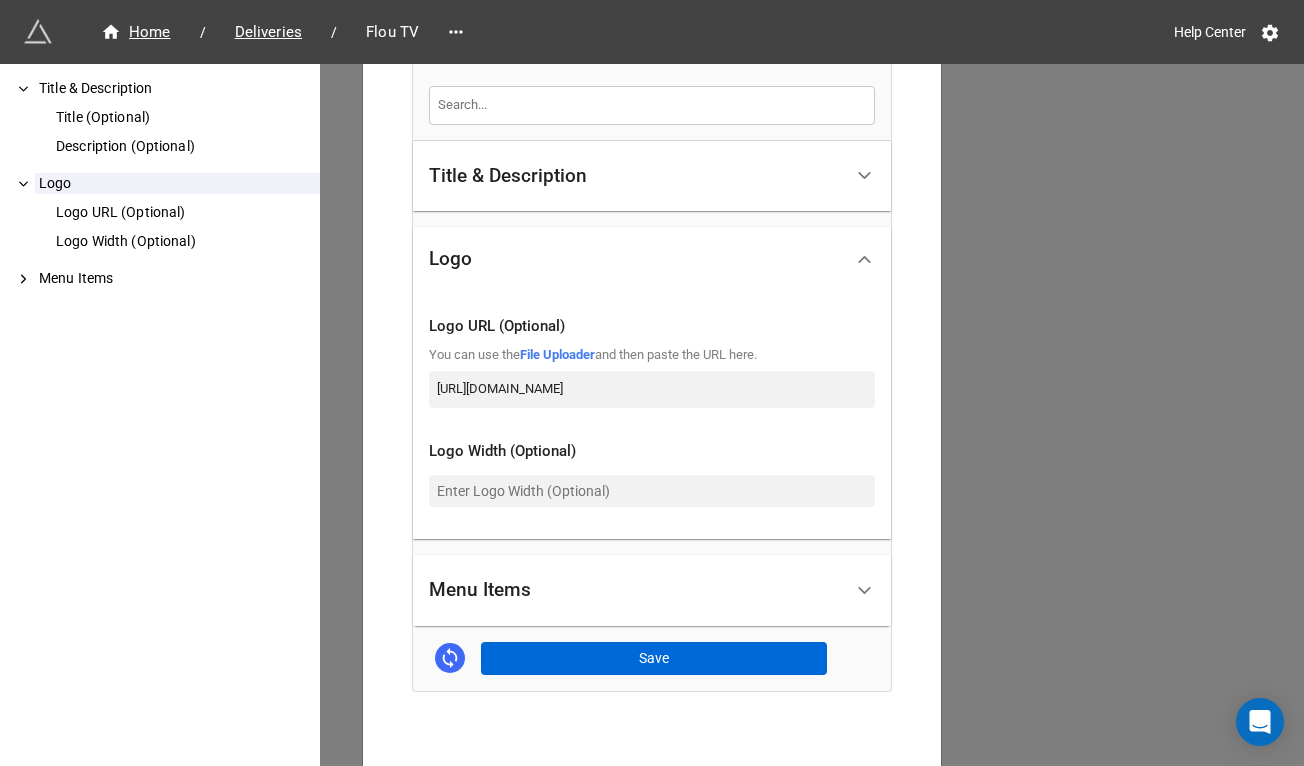 scroll, scrollTop: 0, scrollLeft: 0, axis: both 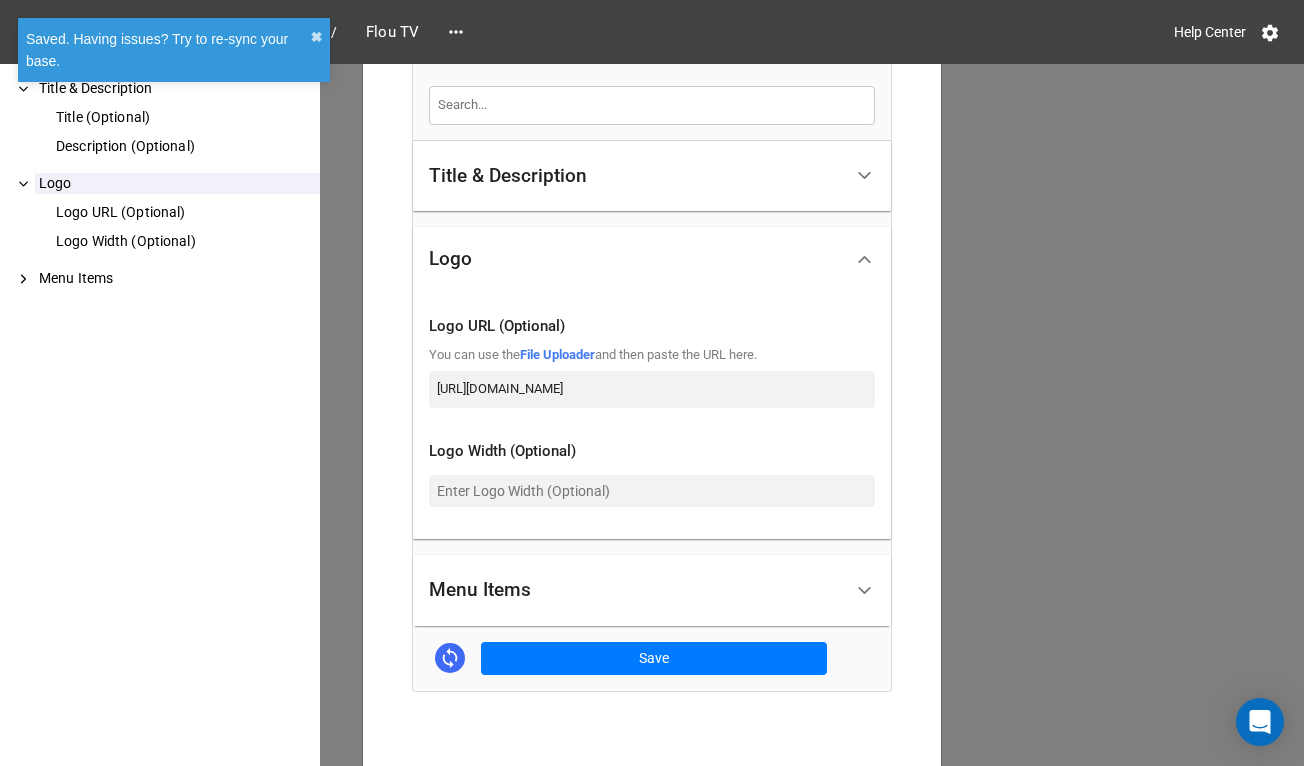 click on "Flou TV × Close How to Setup Title & Description Title (Optional) Description (Optional) Logo Logo URL (Optional) Logo Width (Optional) Menu Items Title & Description Title (Optional) Flou TV Deliveries Description (Optional) Normal Logo Logo URL (Optional) You can use the  File Uploader  and then paste the URL here. https://dde6k395qc1nd.cloudfront.net/ottera/image/logo-5878x3307.png Logo Width (Optional) Menu Items Menu Item 1 Select extension Menu Item 2 Select extension Menu Item 3 Select extension Menu Item 4 Select extension Menu Item 5 Select extension Menu Item 6 Select extension Menu Item 7 Select extension Menu Item 8 Select extension Menu Item 9 Select extension Menu Item 10 Select extension Menu Items Font Size (Optional) Menu Items Font Color (Optional) Pick Color Save" at bounding box center (652, 447) 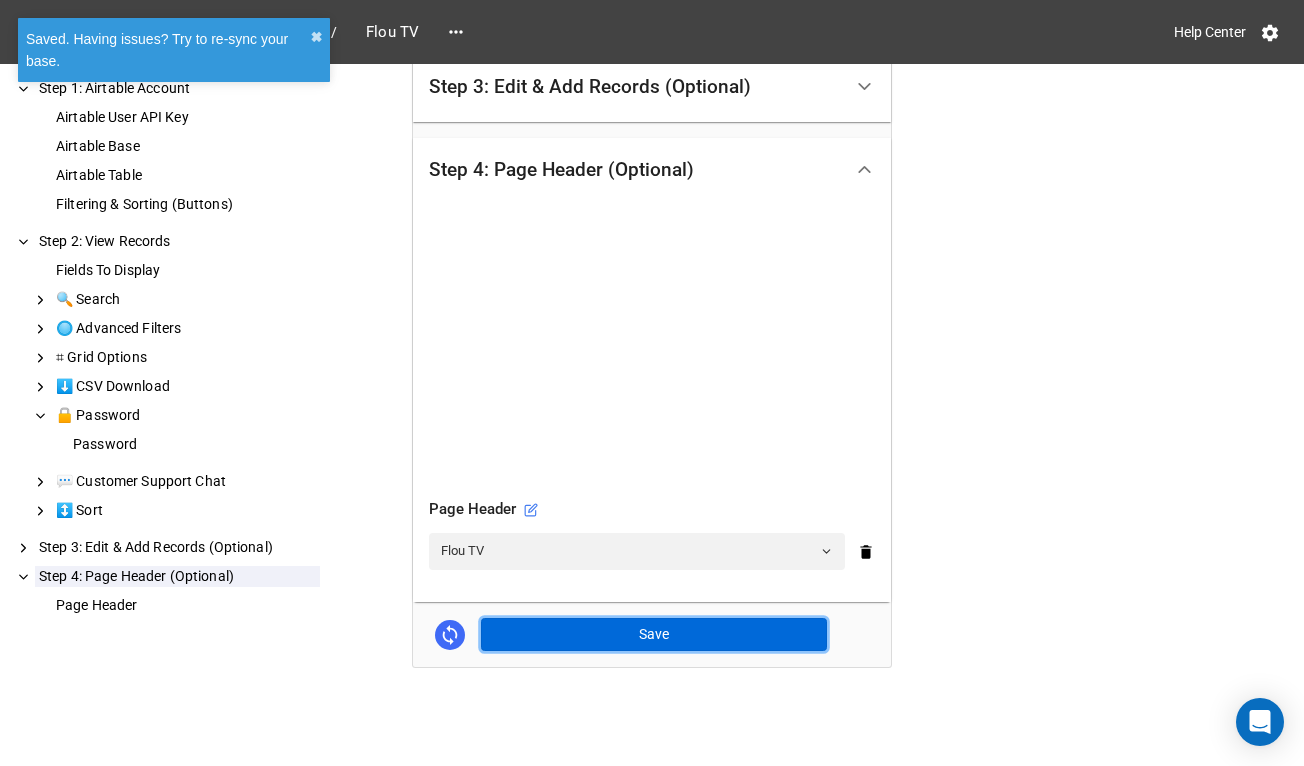 click on "Save" at bounding box center [654, 635] 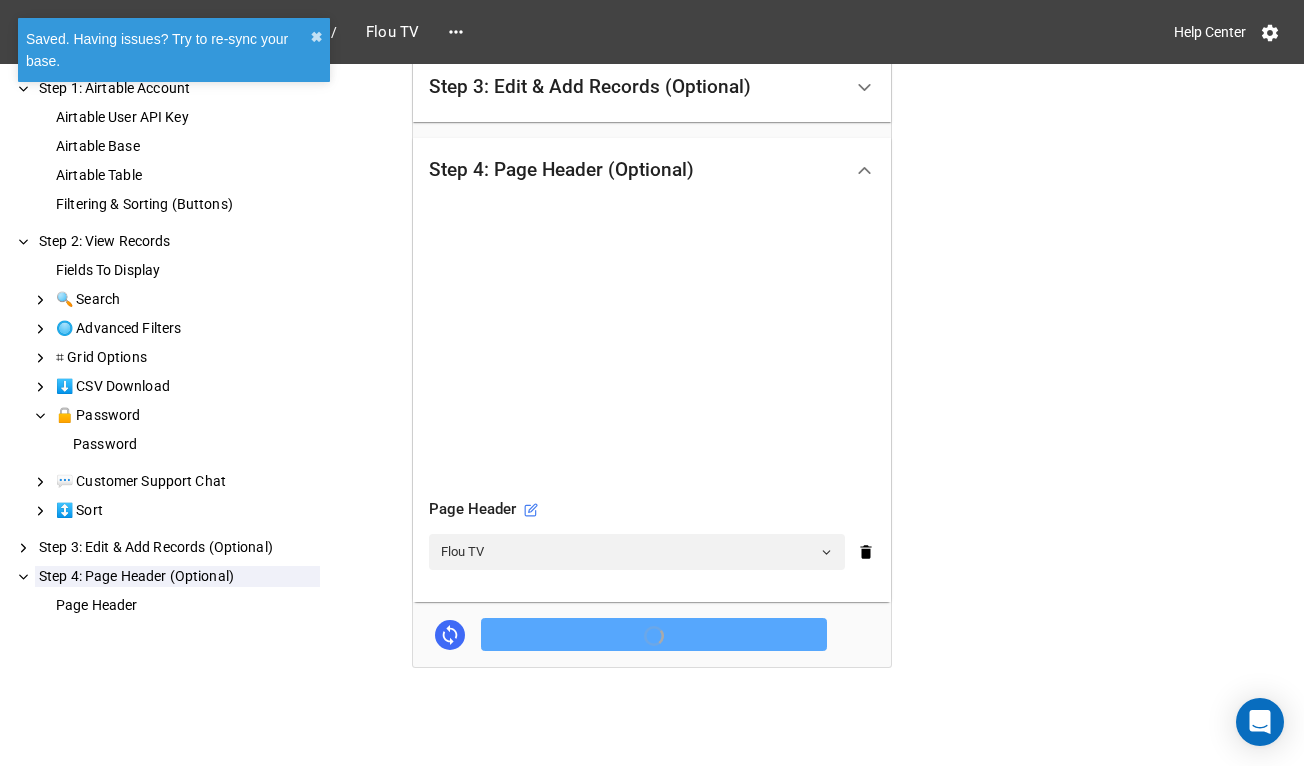 scroll, scrollTop: 584, scrollLeft: 0, axis: vertical 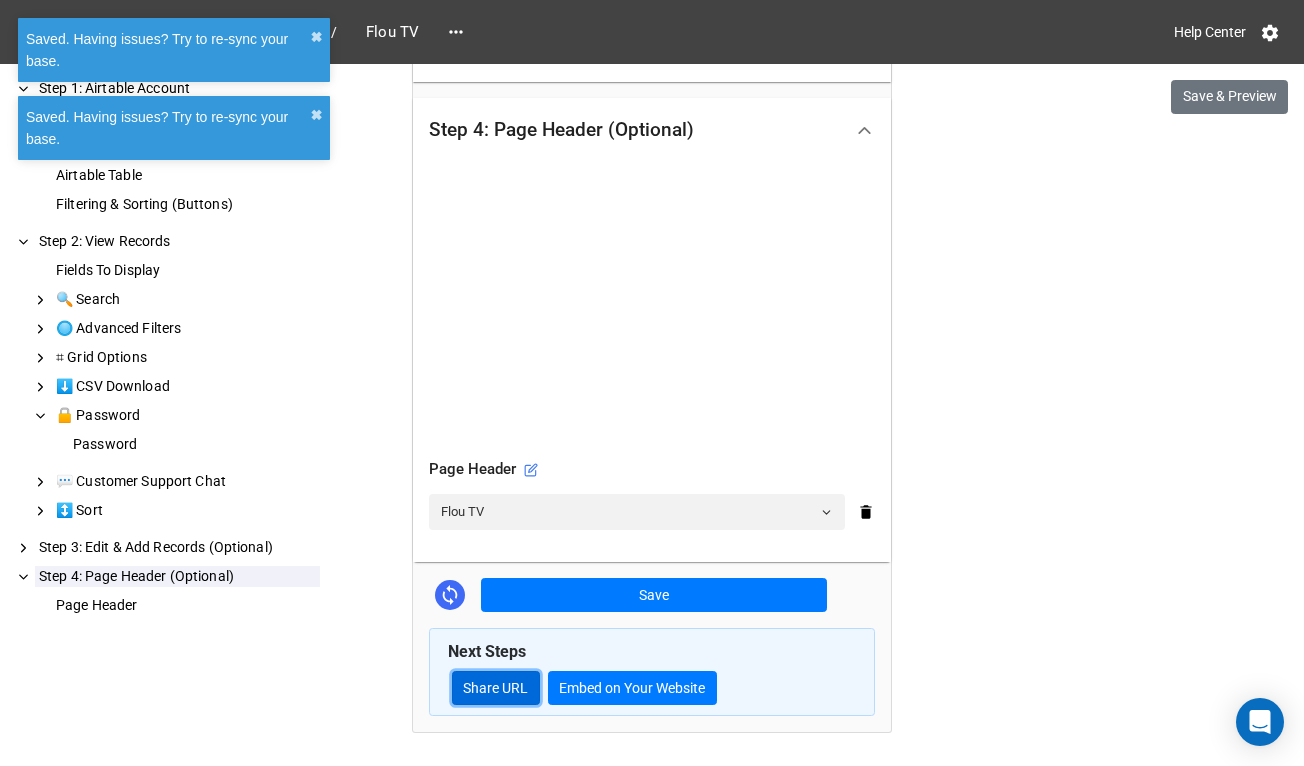 click on "Share URL" at bounding box center [496, 688] 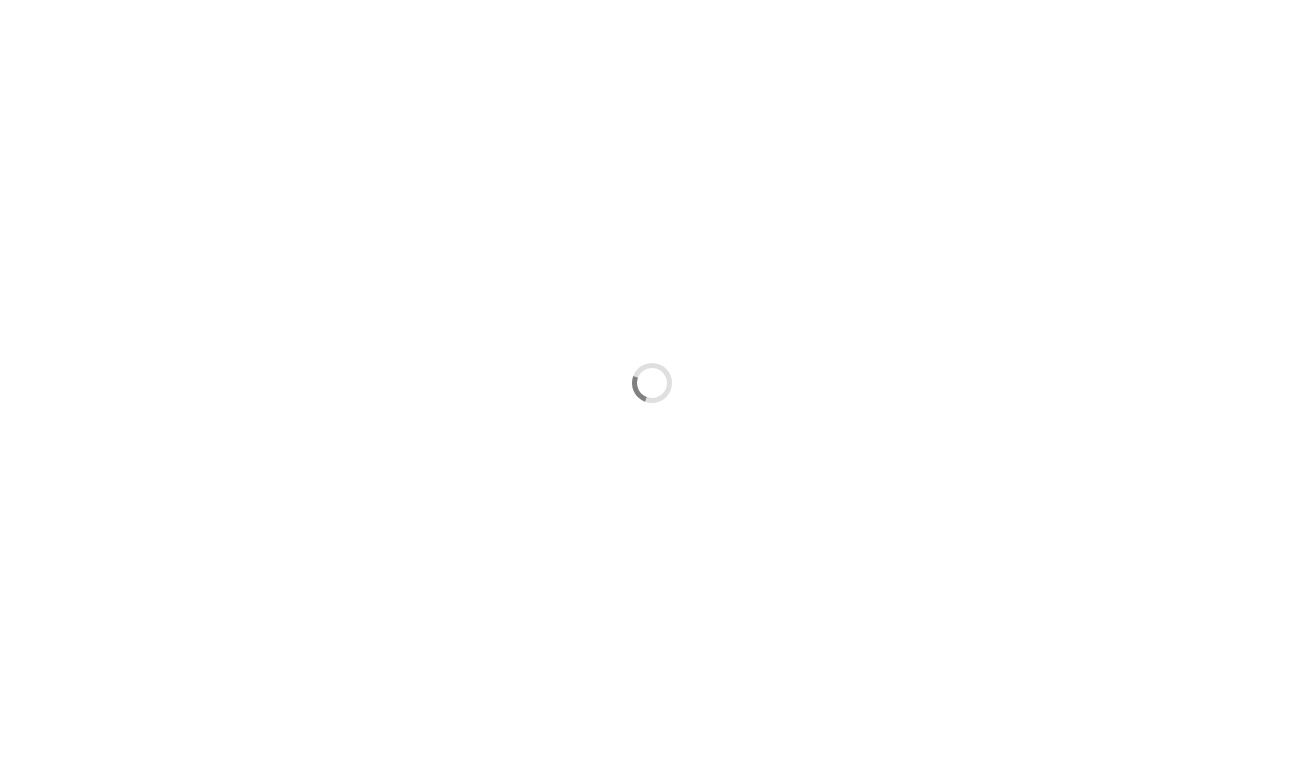 scroll, scrollTop: 0, scrollLeft: 0, axis: both 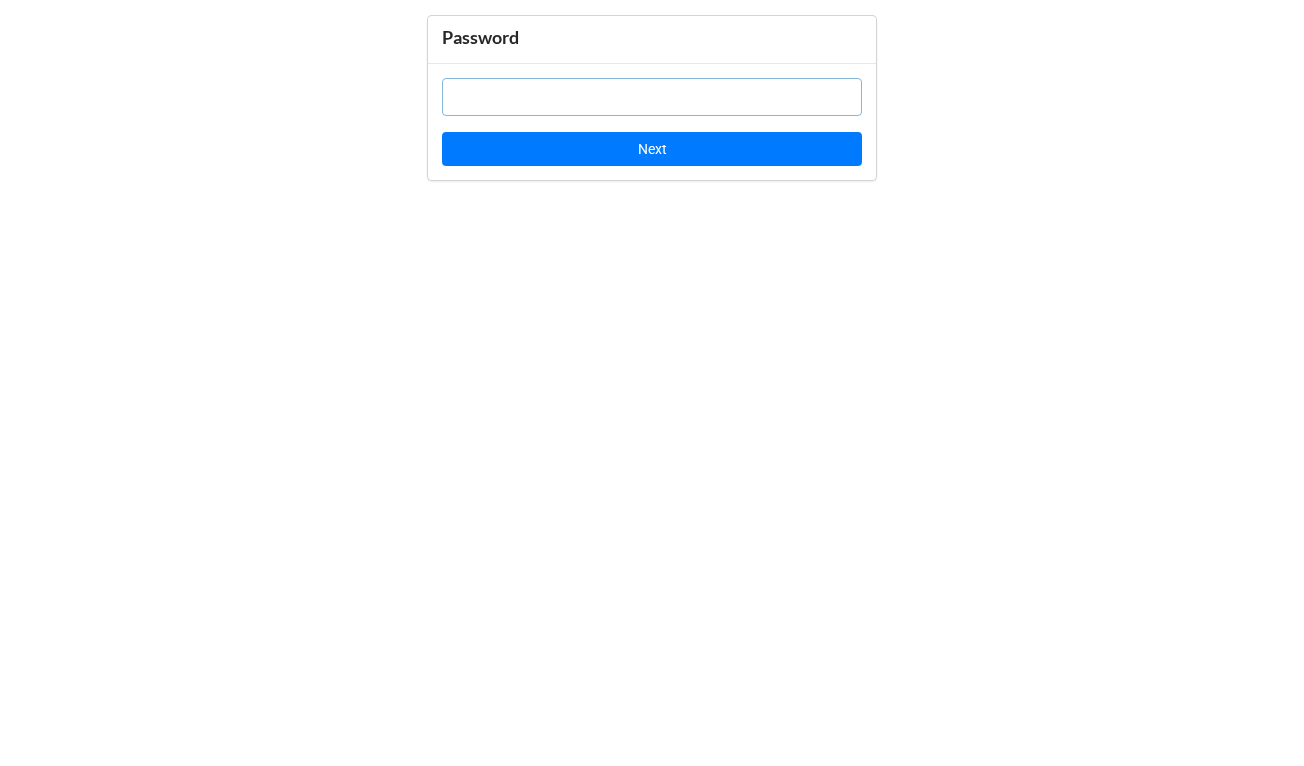 click at bounding box center (652, 97) 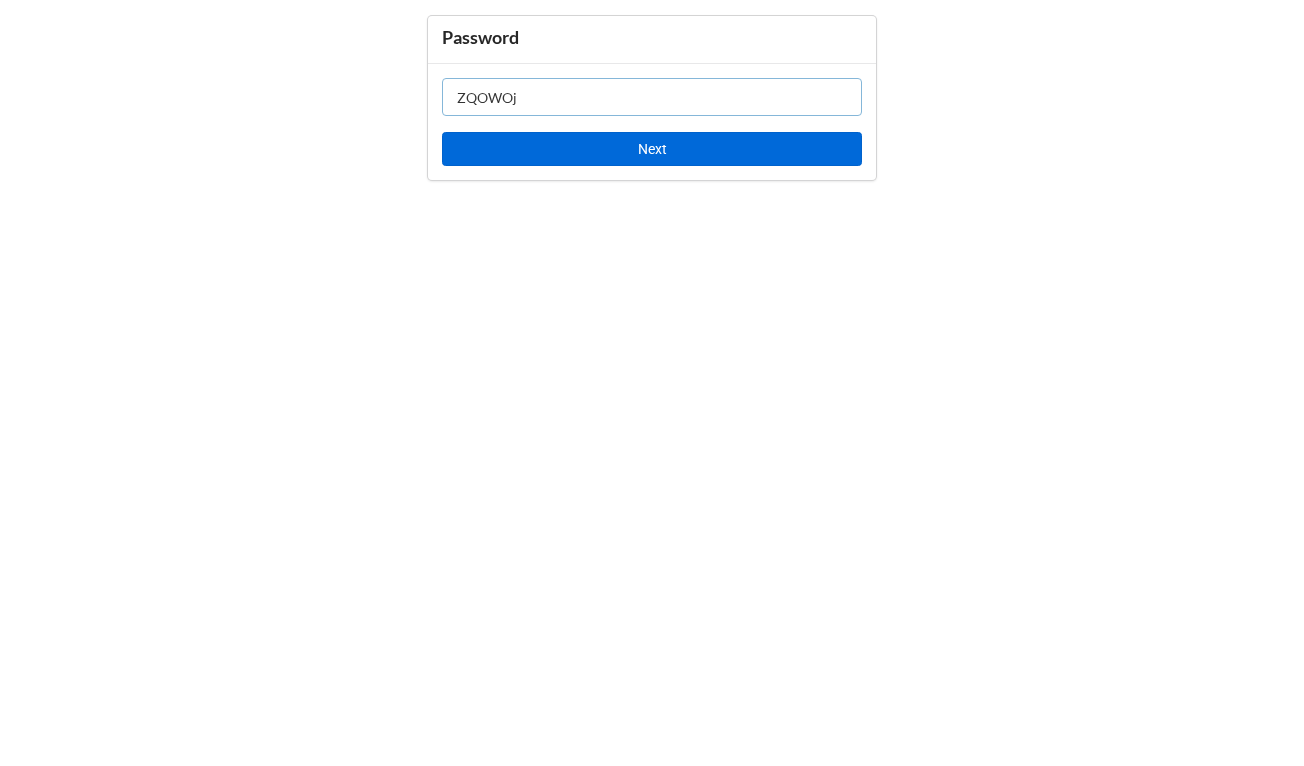 type on "ZQOWOj" 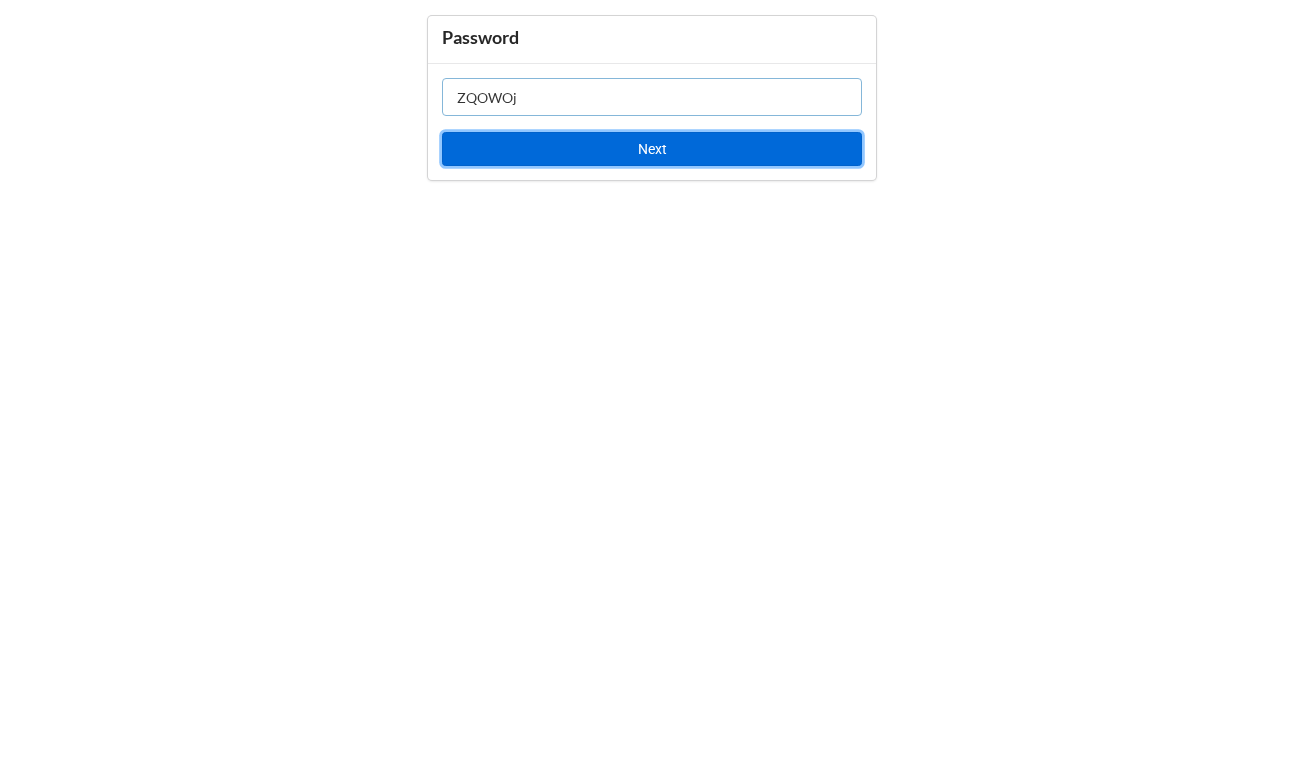 click on "Next" at bounding box center [652, 149] 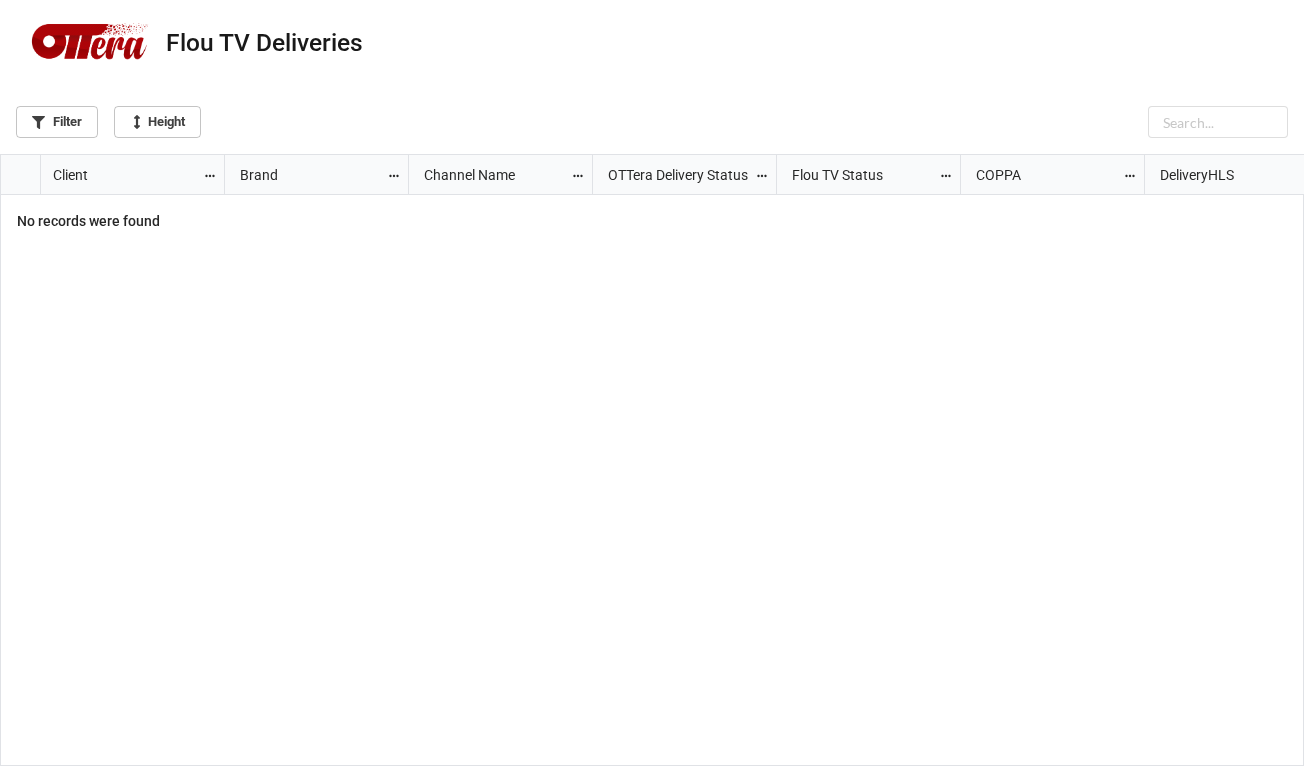 scroll, scrollTop: 600, scrollLeft: 1292, axis: both 